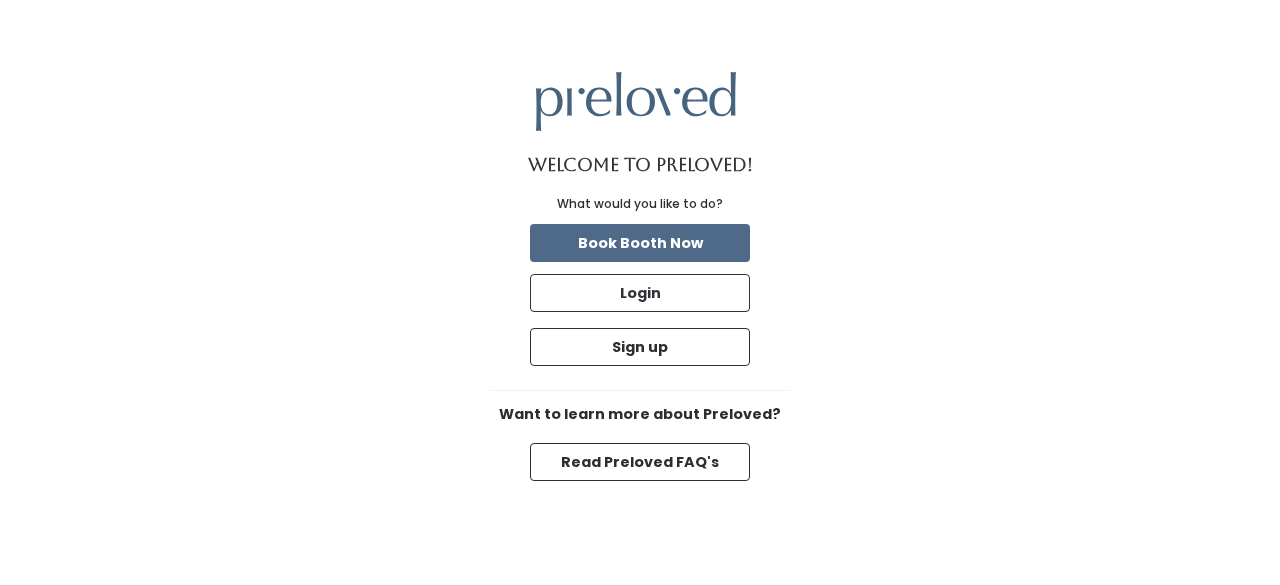 scroll, scrollTop: 0, scrollLeft: 0, axis: both 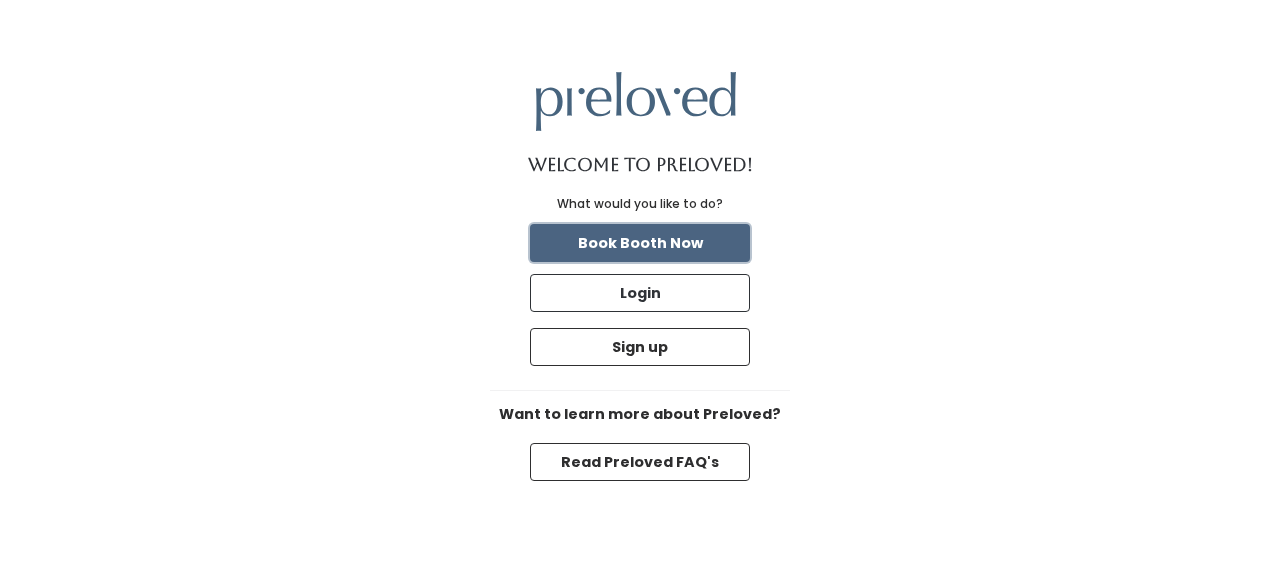click on "Book Booth Now" at bounding box center (640, 243) 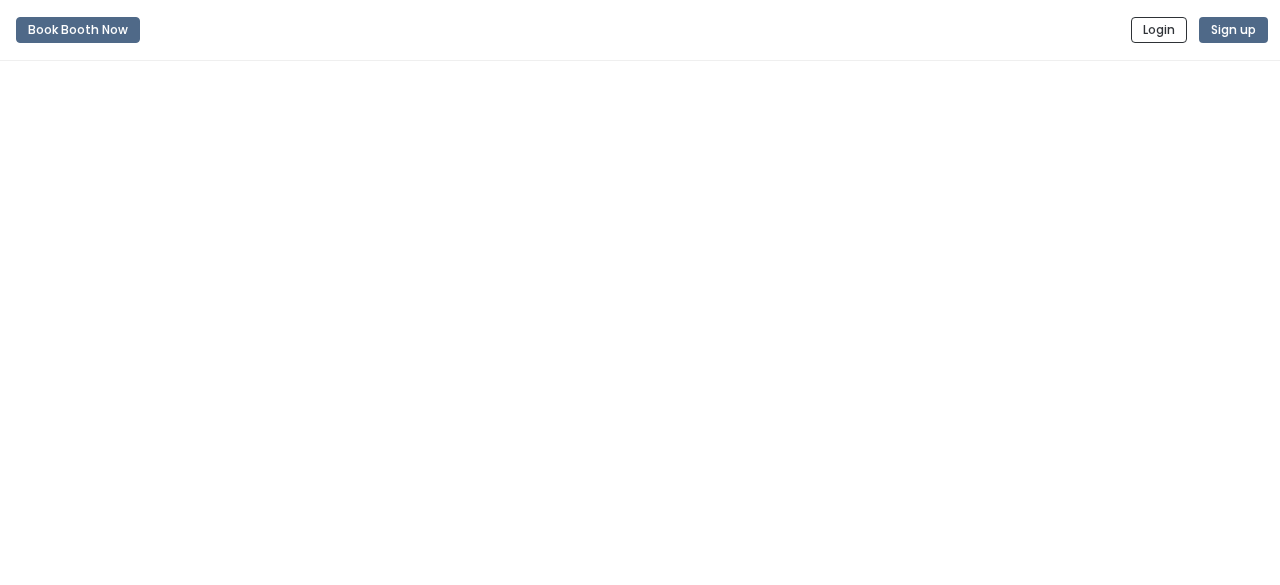 scroll, scrollTop: 0, scrollLeft: 0, axis: both 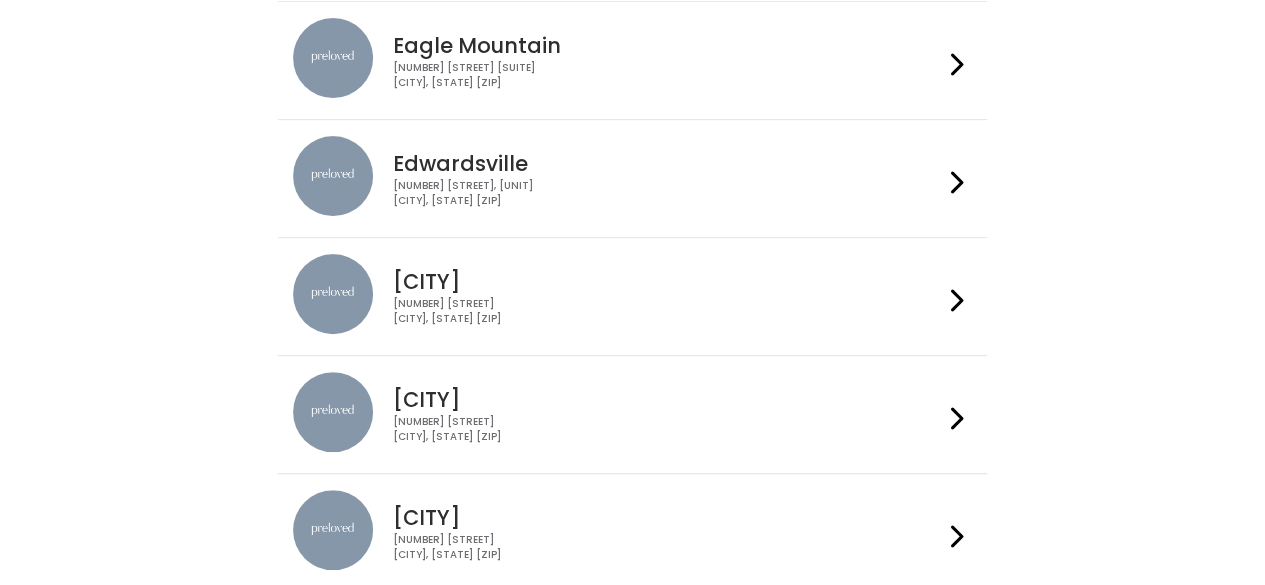 click on "3903 N Braeswood Blvd
Houston, TX 77025" at bounding box center (668, 311) 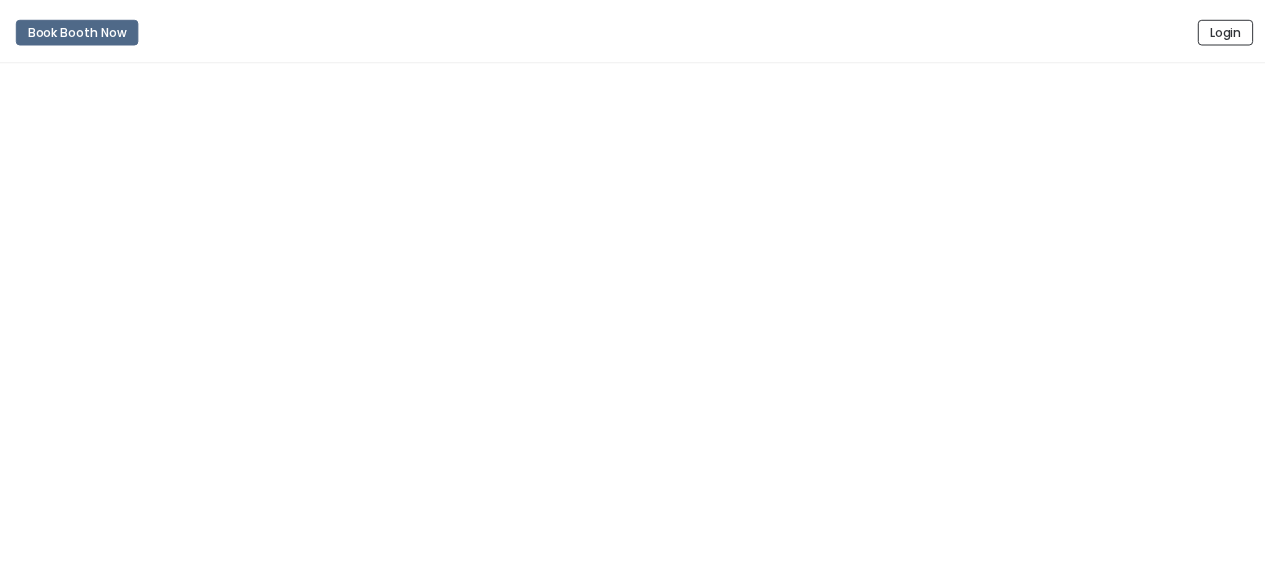 scroll, scrollTop: 0, scrollLeft: 0, axis: both 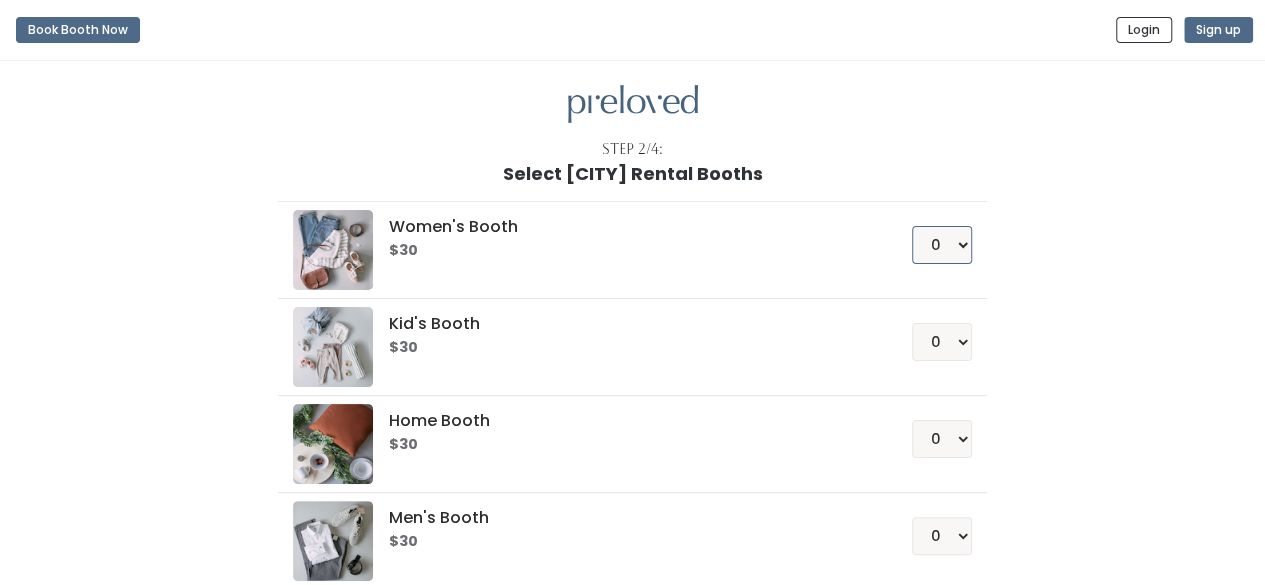 click on "0
1
2
3
4" at bounding box center [942, 245] 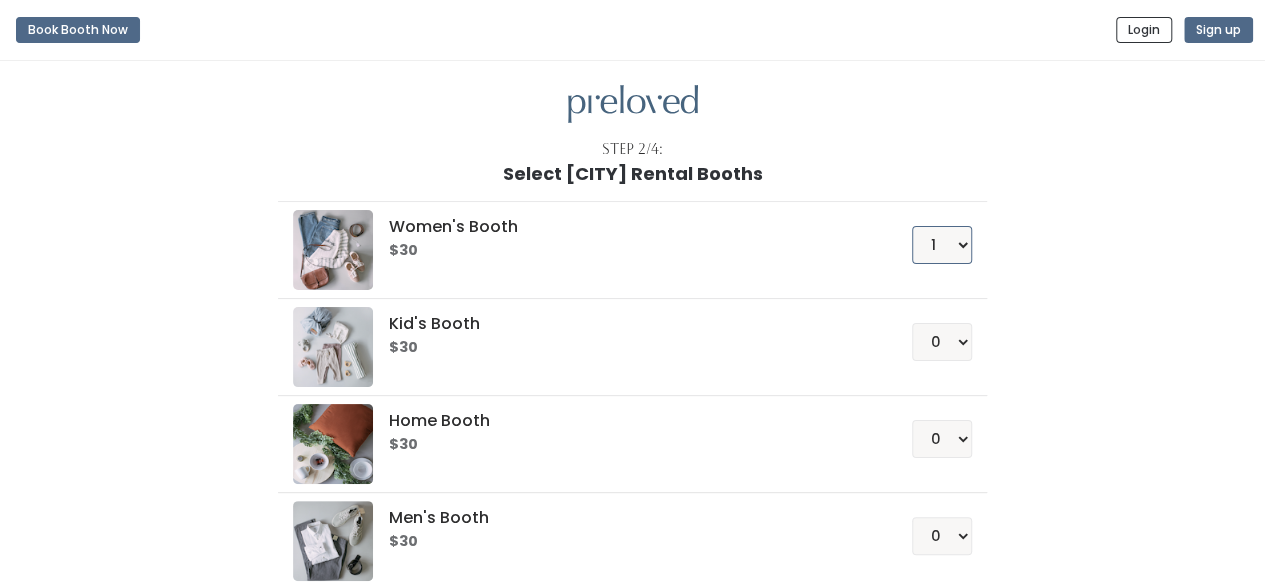 click on "0
1
2
3
4" at bounding box center [942, 245] 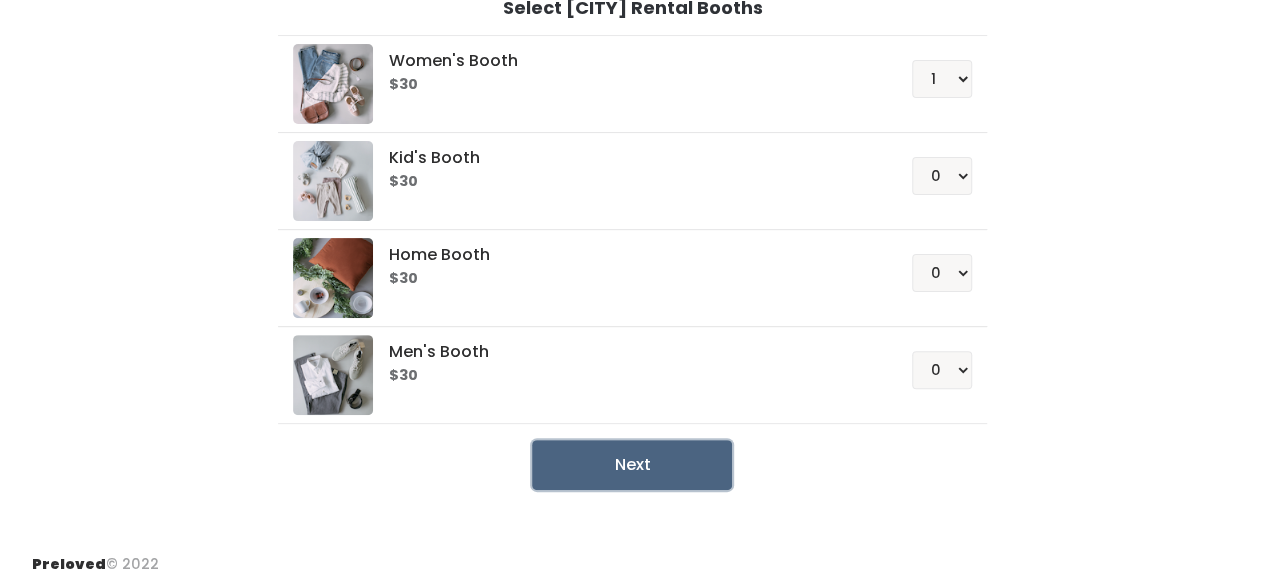 click on "Next" at bounding box center (632, 465) 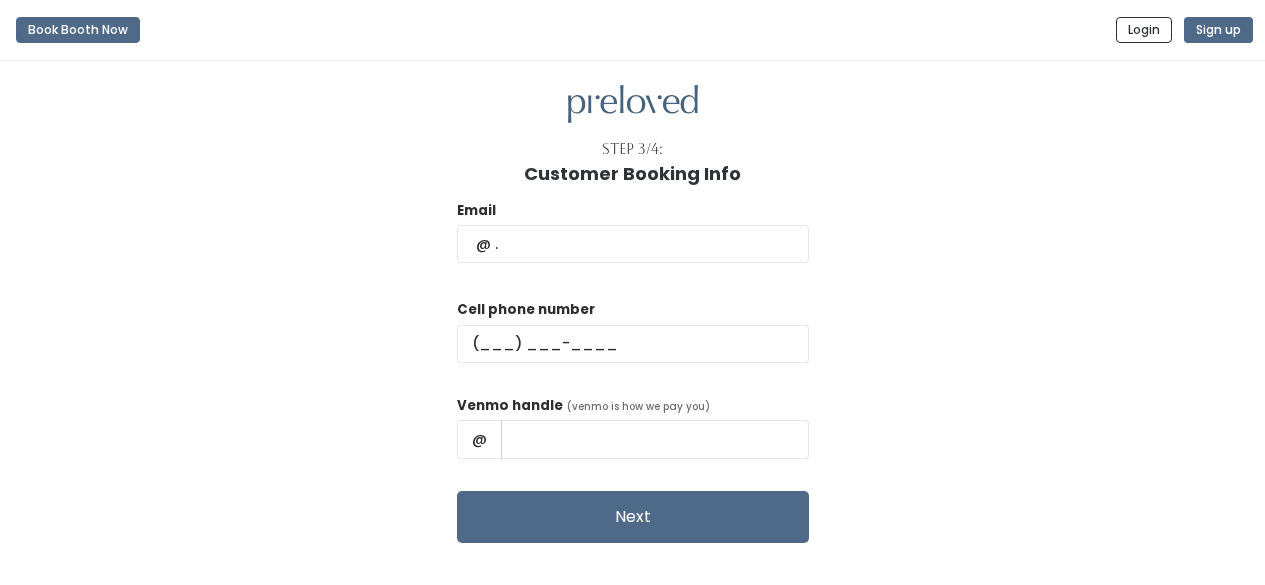 scroll, scrollTop: 0, scrollLeft: 0, axis: both 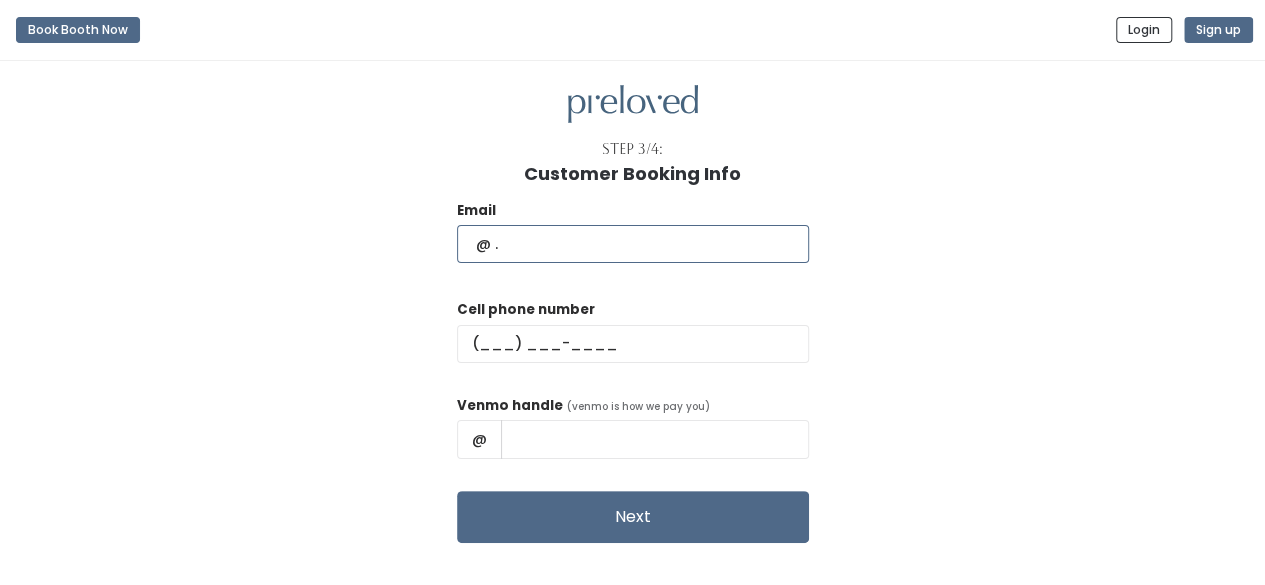 click at bounding box center (633, 244) 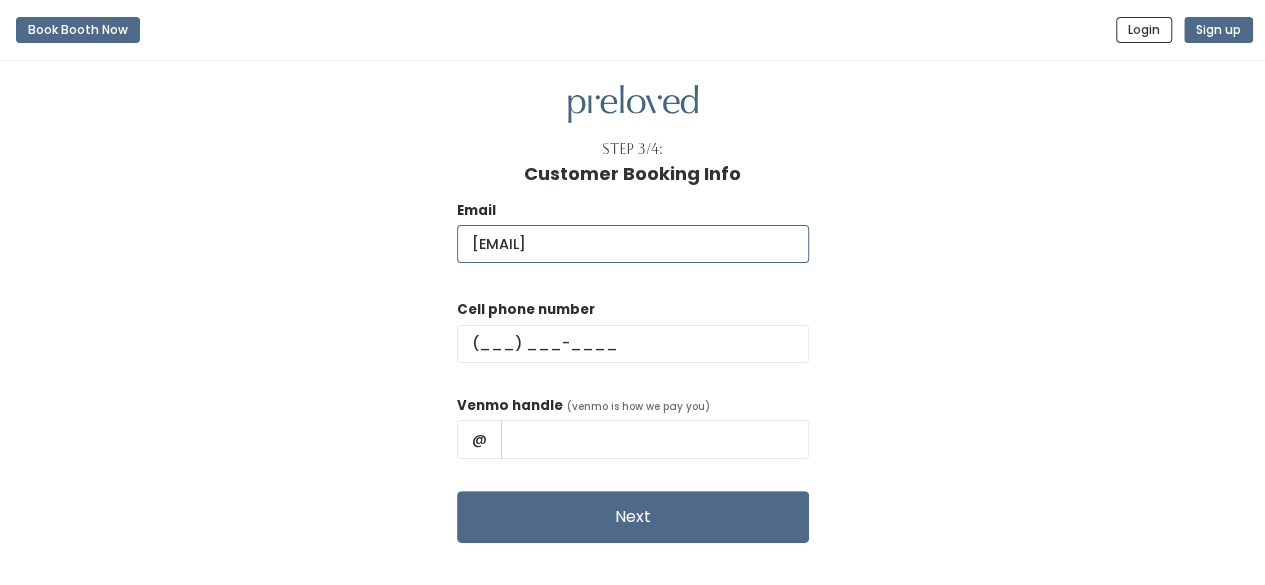type on "[EMAIL]" 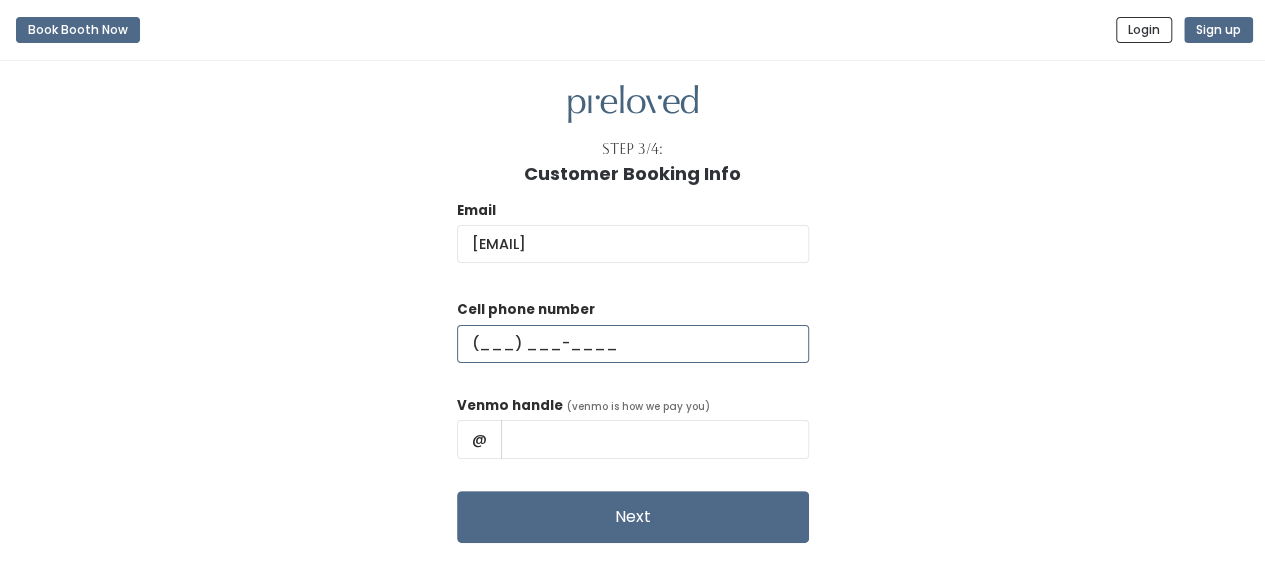 click at bounding box center (633, 344) 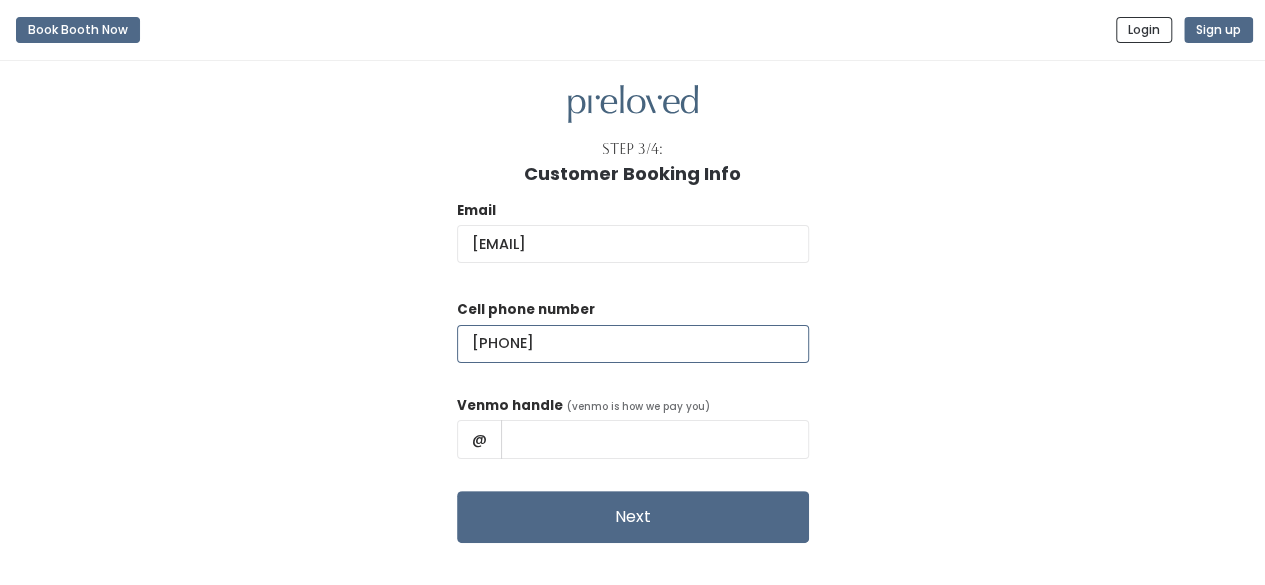 type on "[PHONE]" 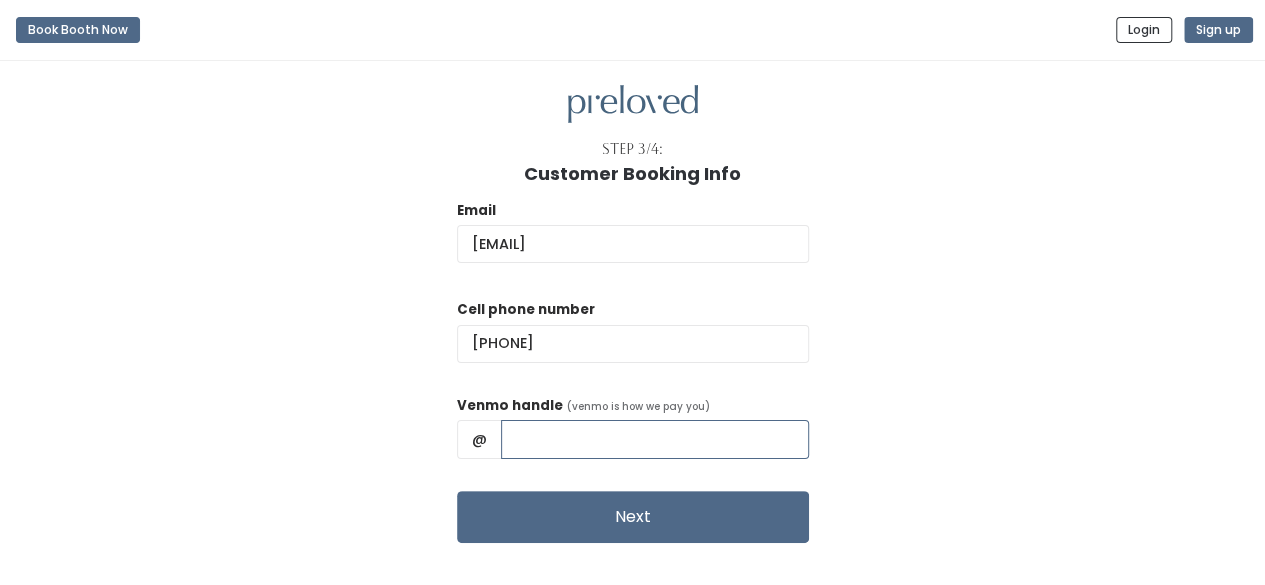 click at bounding box center (655, 439) 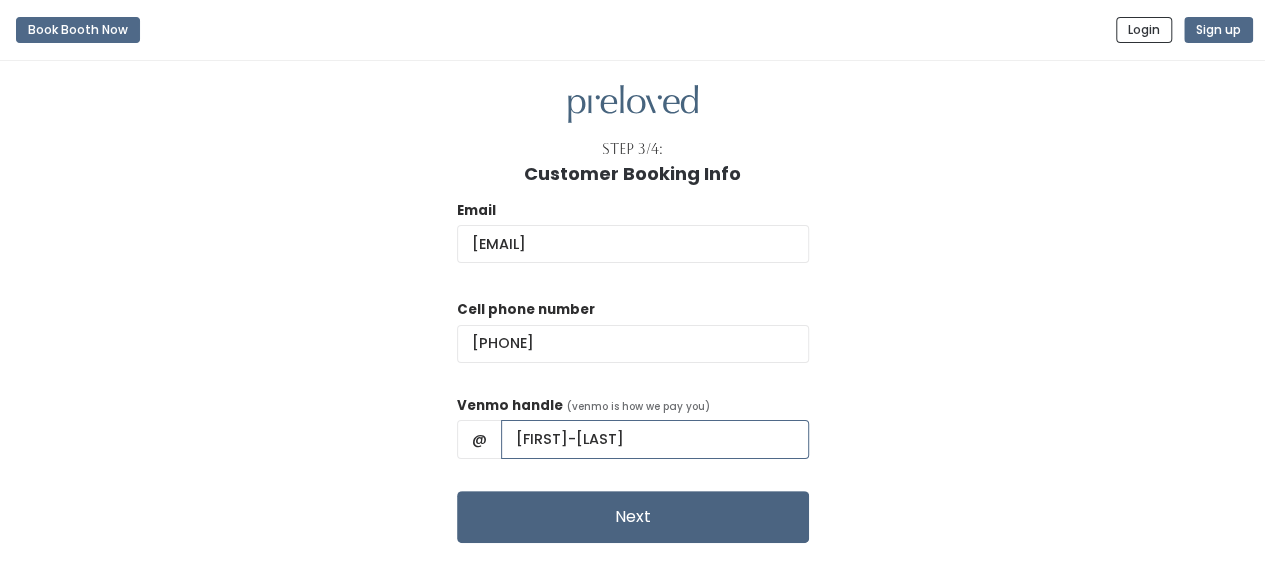 type on "[FIRST]-[LAST]" 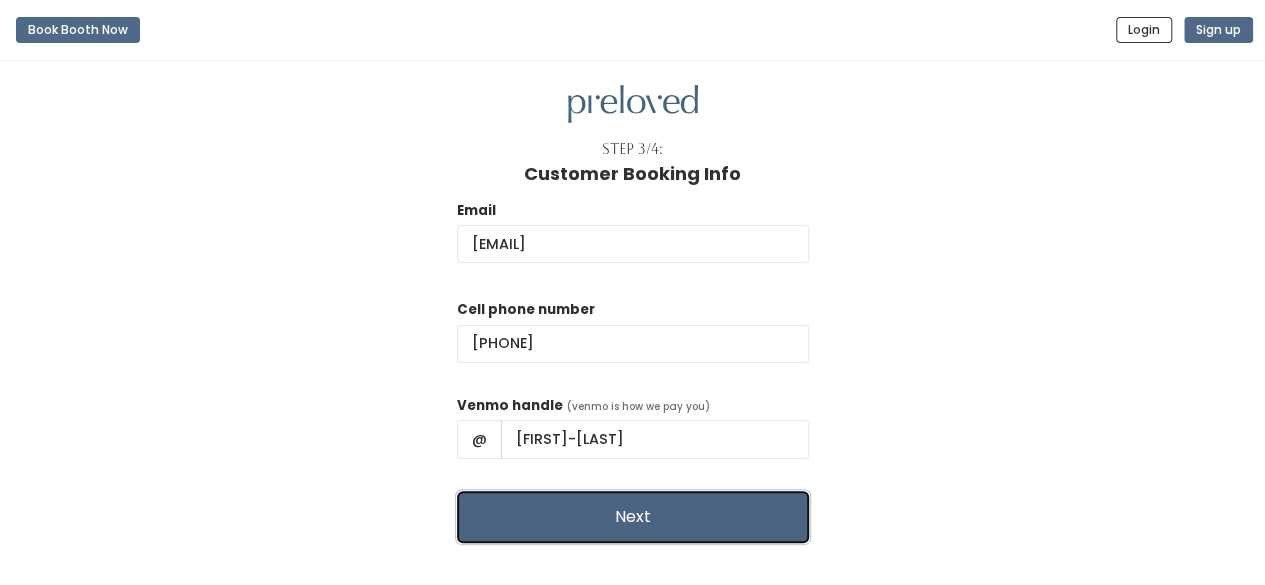 click on "Next" at bounding box center [633, 517] 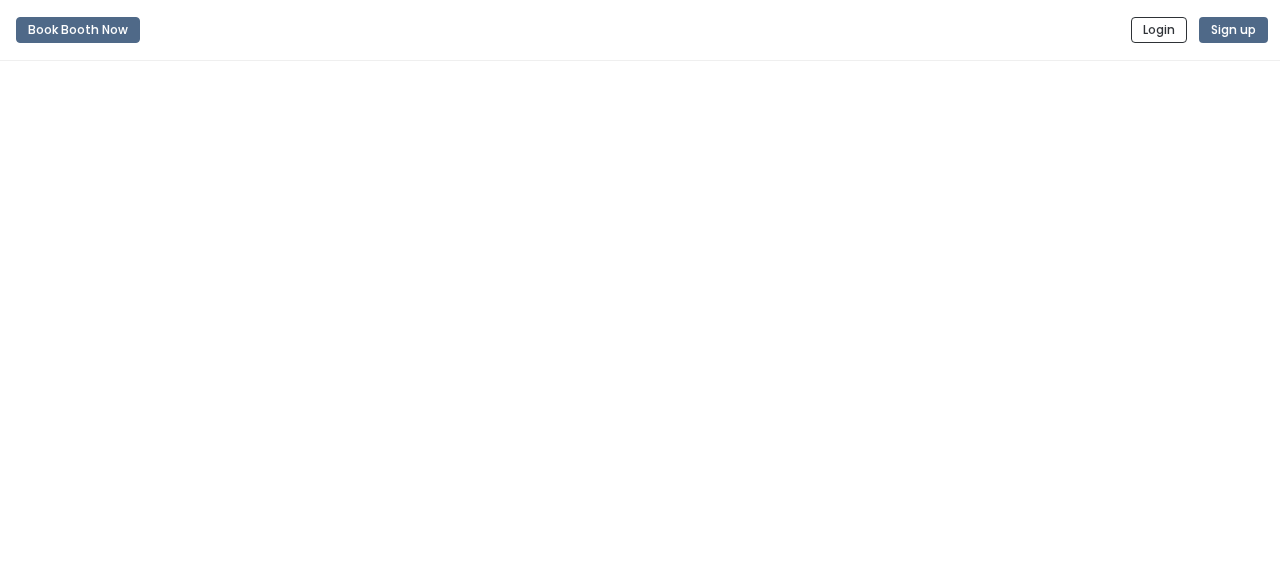 scroll, scrollTop: 0, scrollLeft: 0, axis: both 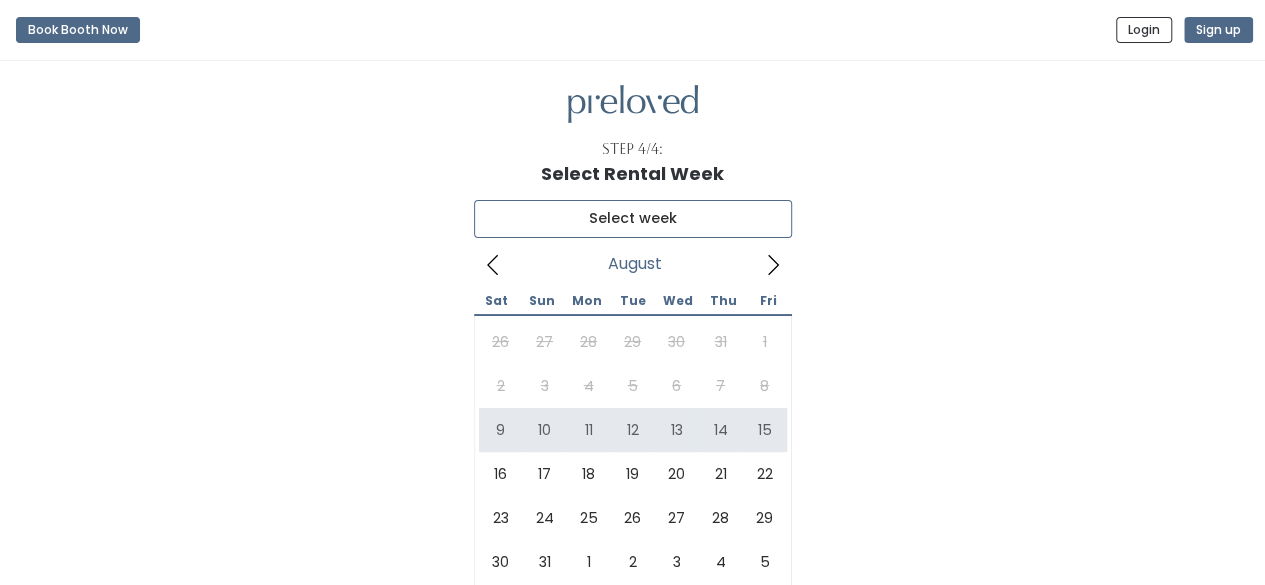 type on "August 9 to August 15" 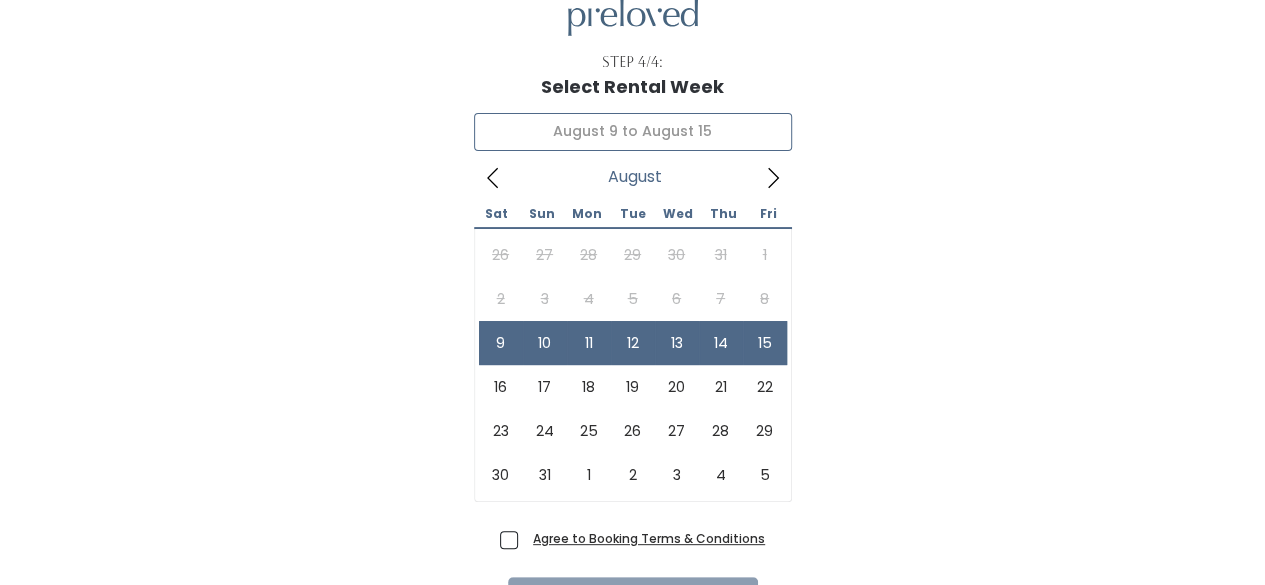 scroll, scrollTop: 200, scrollLeft: 0, axis: vertical 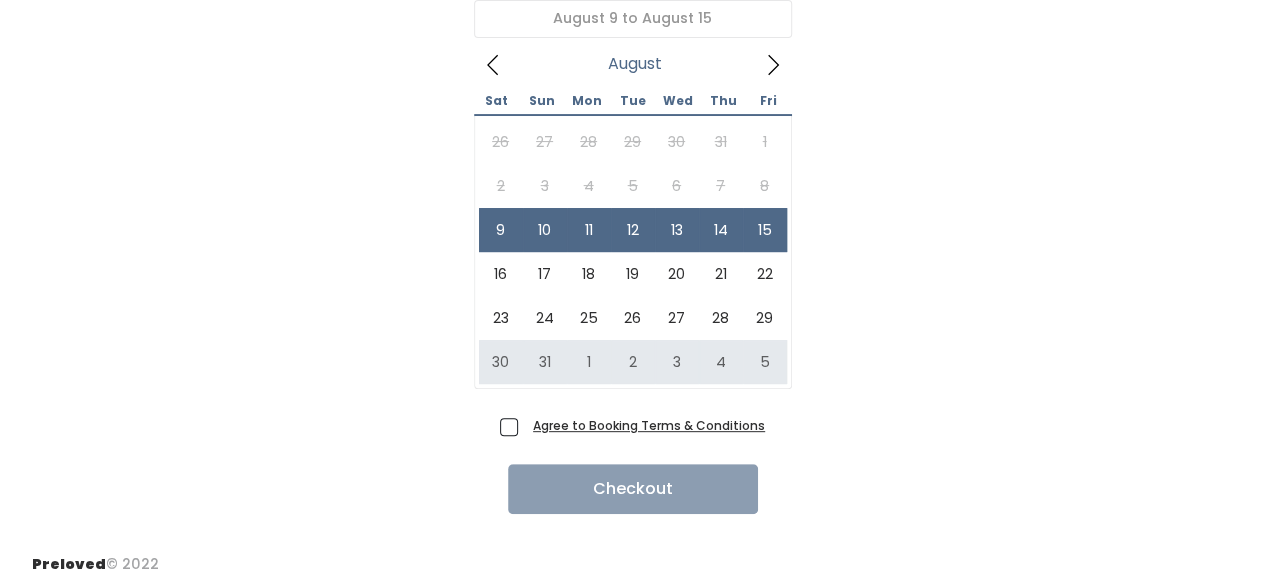 click on "Agree to Booking Terms & Conditions" at bounding box center (645, 425) 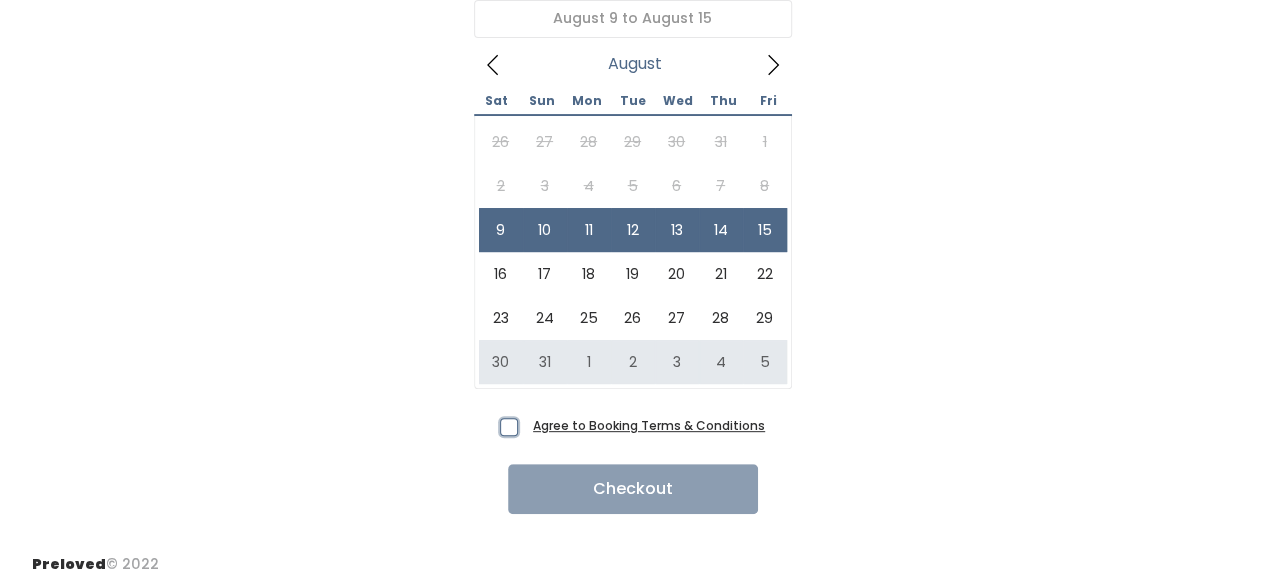 click on "Agree to Booking Terms & Conditions" at bounding box center [531, 421] 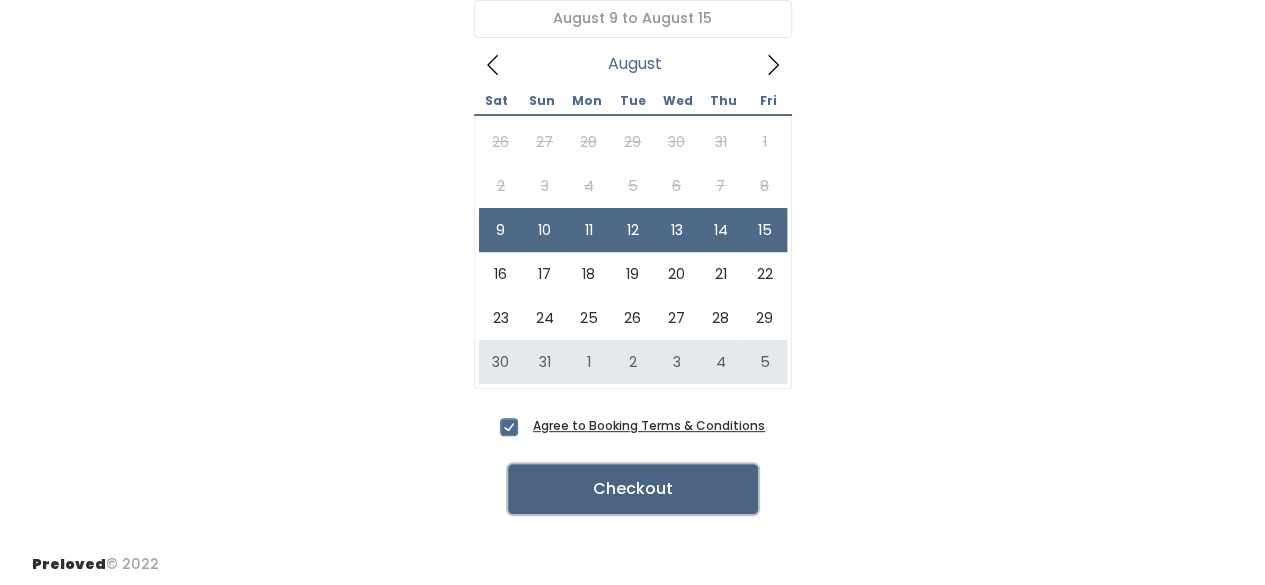 click on "Checkout" at bounding box center [633, 489] 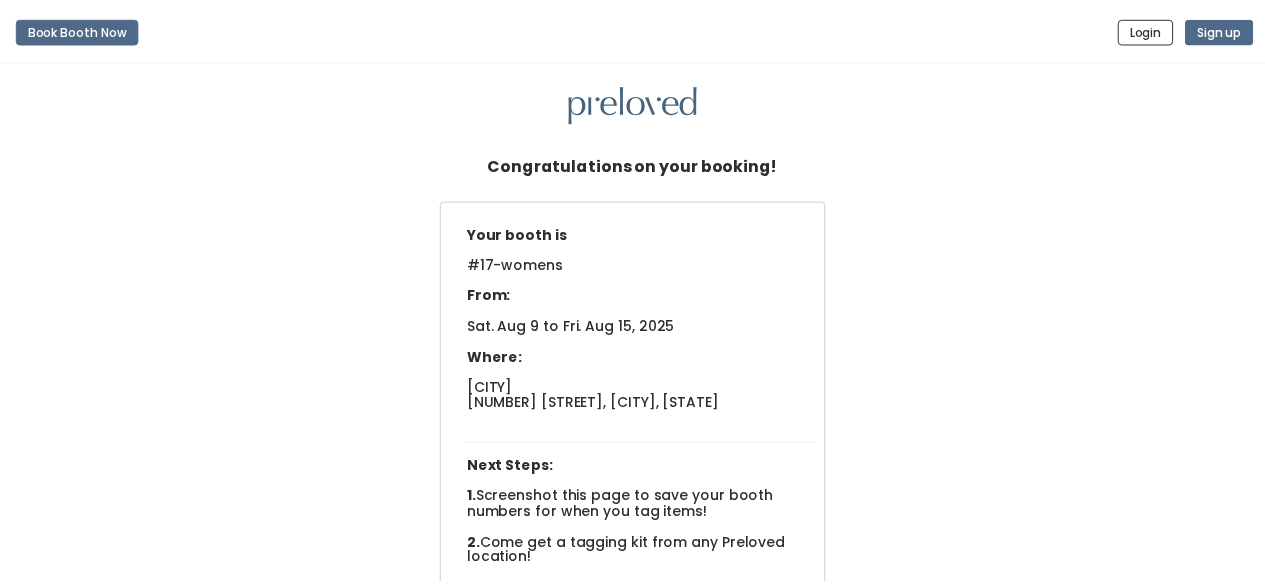 scroll, scrollTop: 0, scrollLeft: 0, axis: both 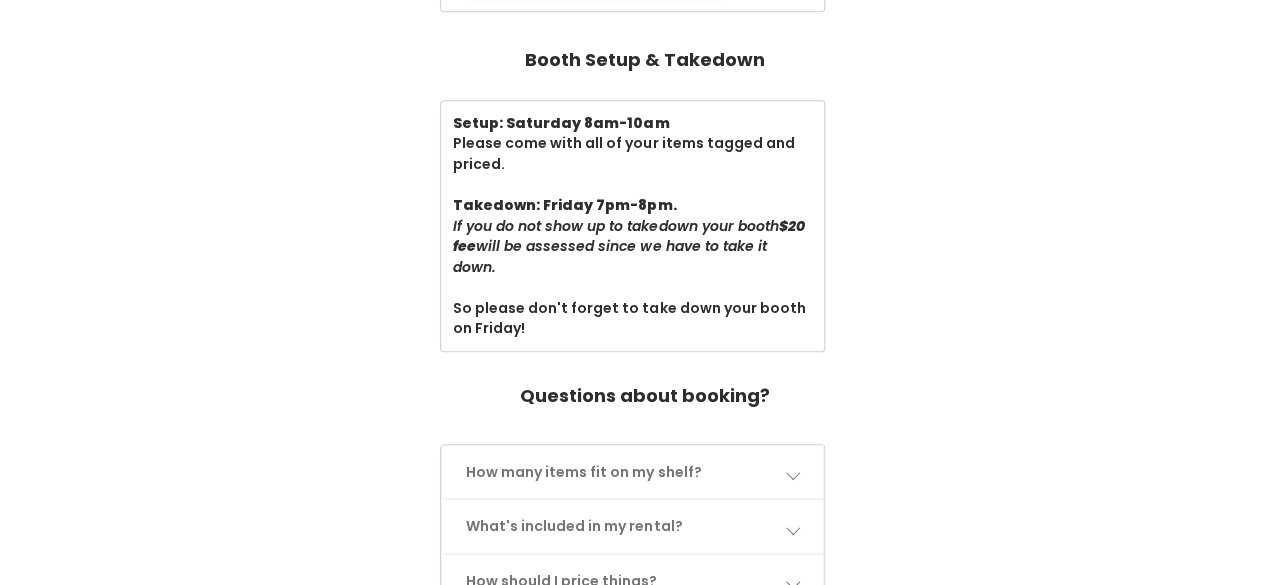 click on "How many items fit on my shelf?" at bounding box center (632, 472) 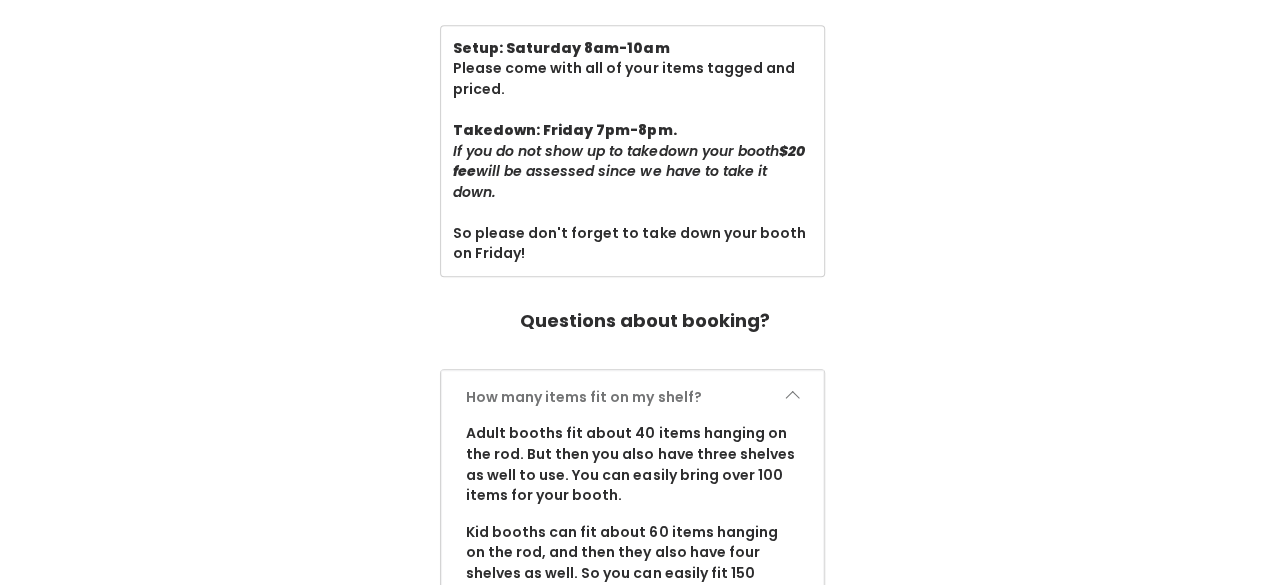 scroll, scrollTop: 1000, scrollLeft: 0, axis: vertical 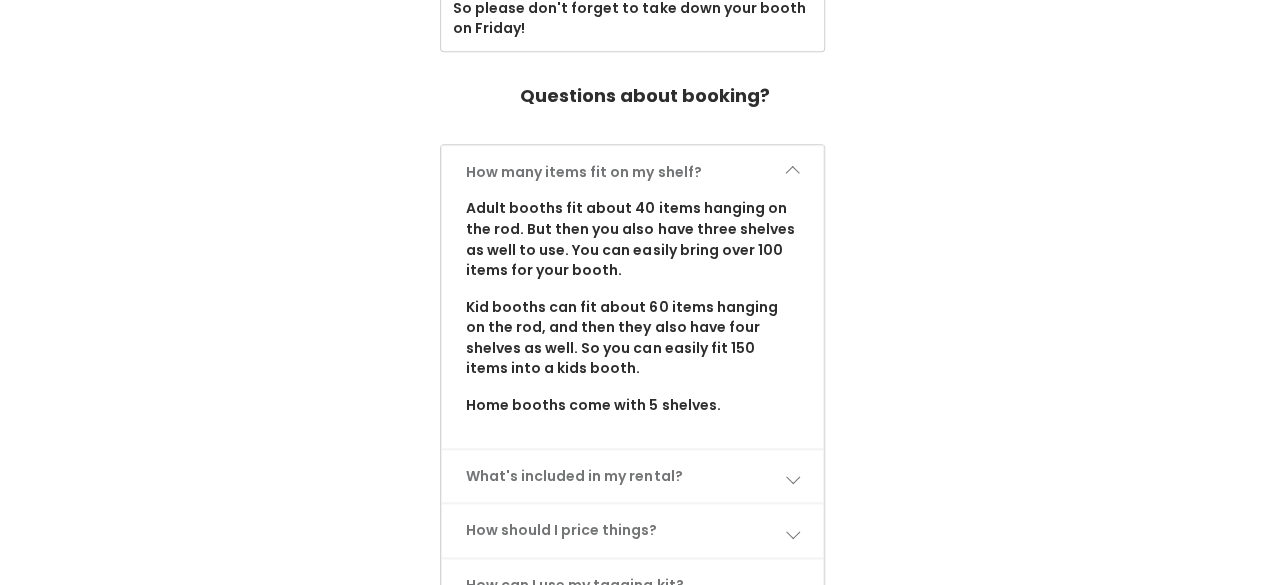 click on "What's included in my rental?" at bounding box center (632, 476) 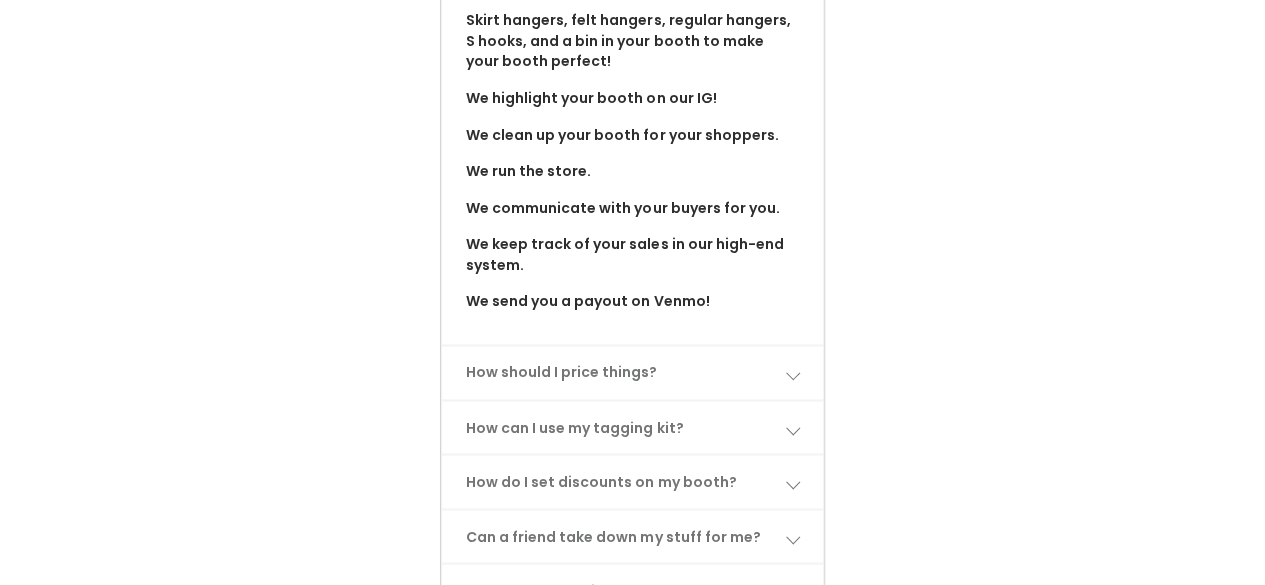 scroll, scrollTop: 1500, scrollLeft: 0, axis: vertical 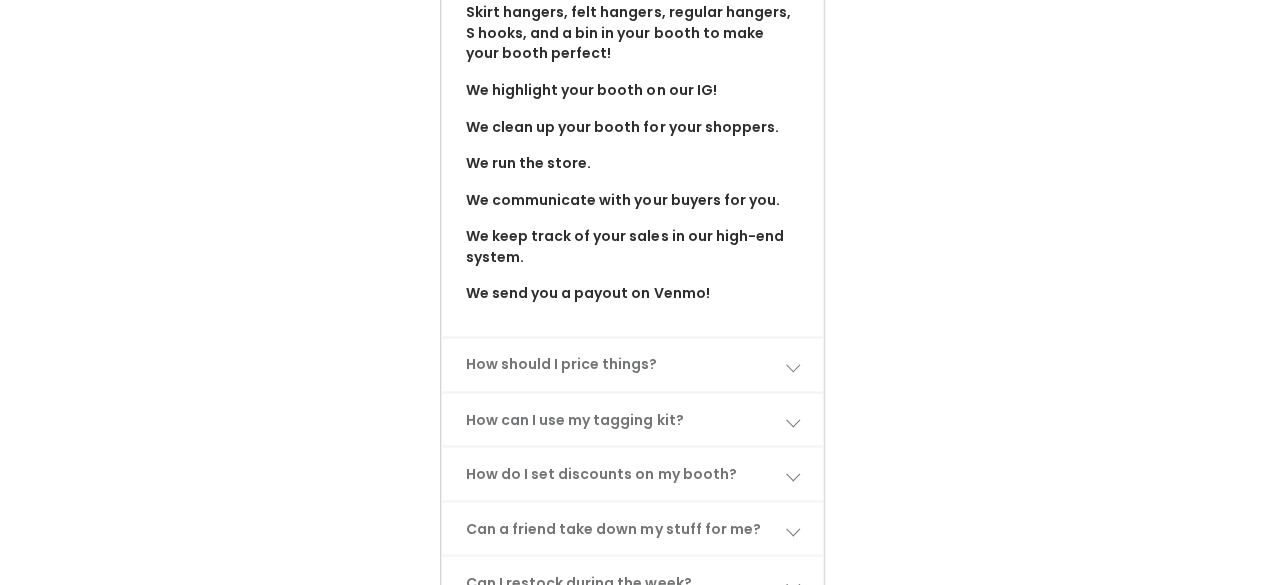 click on "How should I price things?" at bounding box center [632, 364] 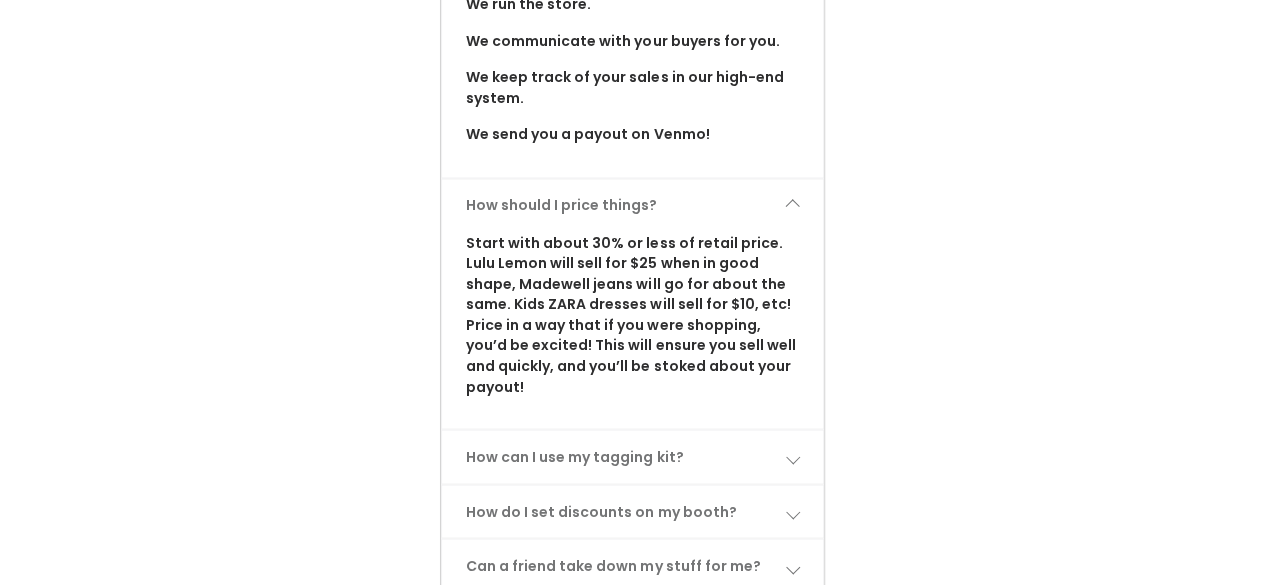 scroll, scrollTop: 1700, scrollLeft: 0, axis: vertical 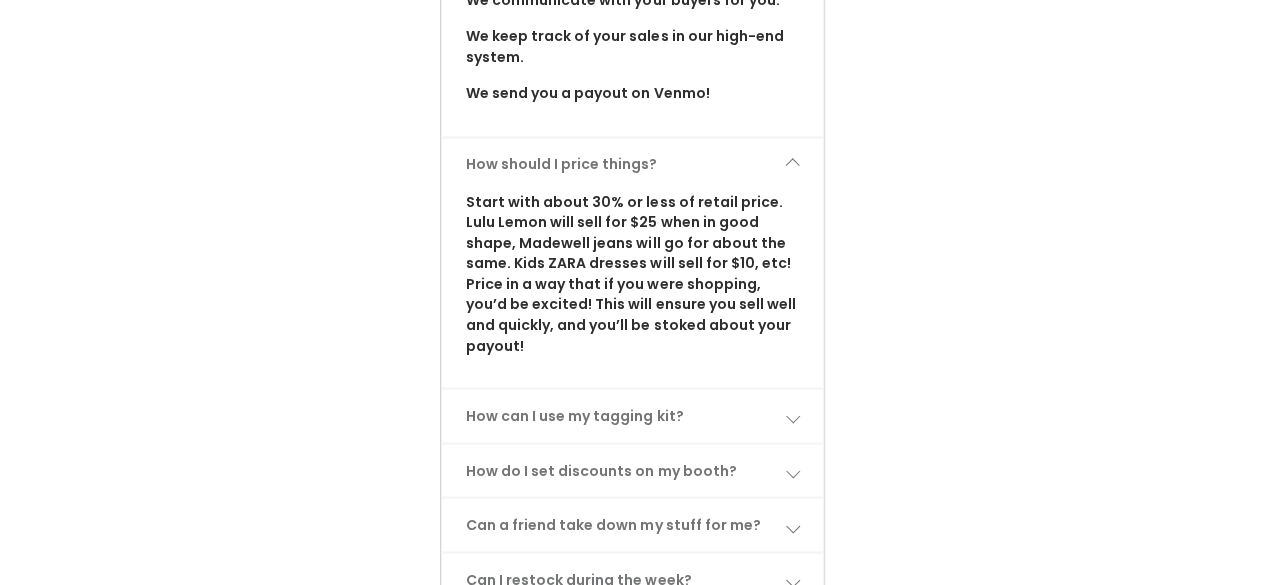 click on "How can I use my tagging kit?" at bounding box center (632, 415) 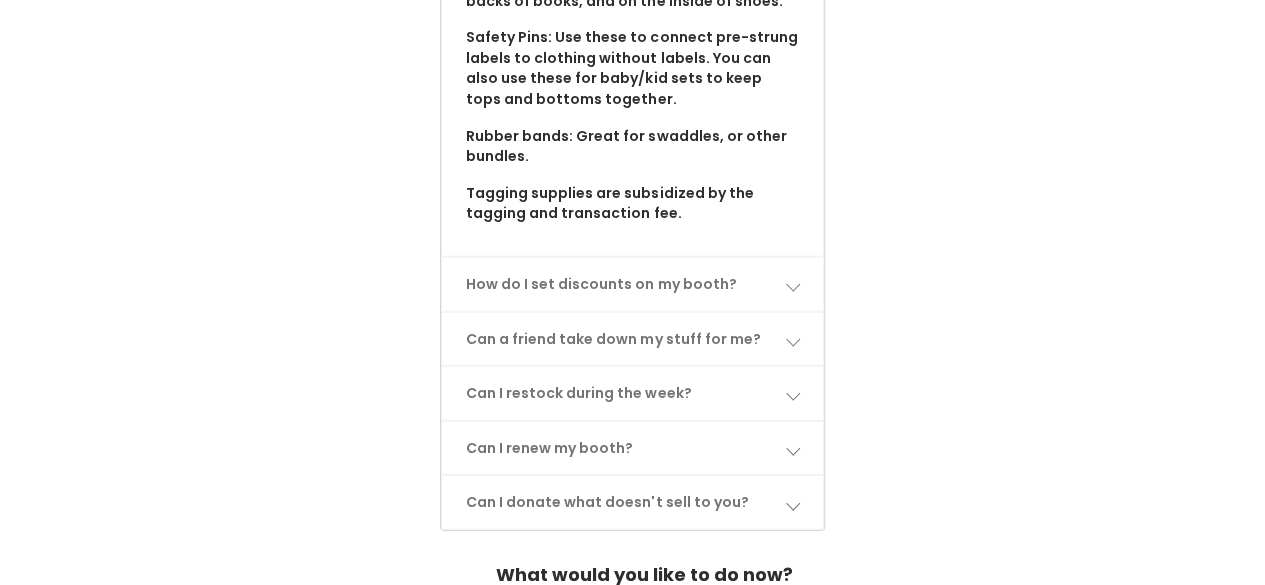 scroll, scrollTop: 2579, scrollLeft: 0, axis: vertical 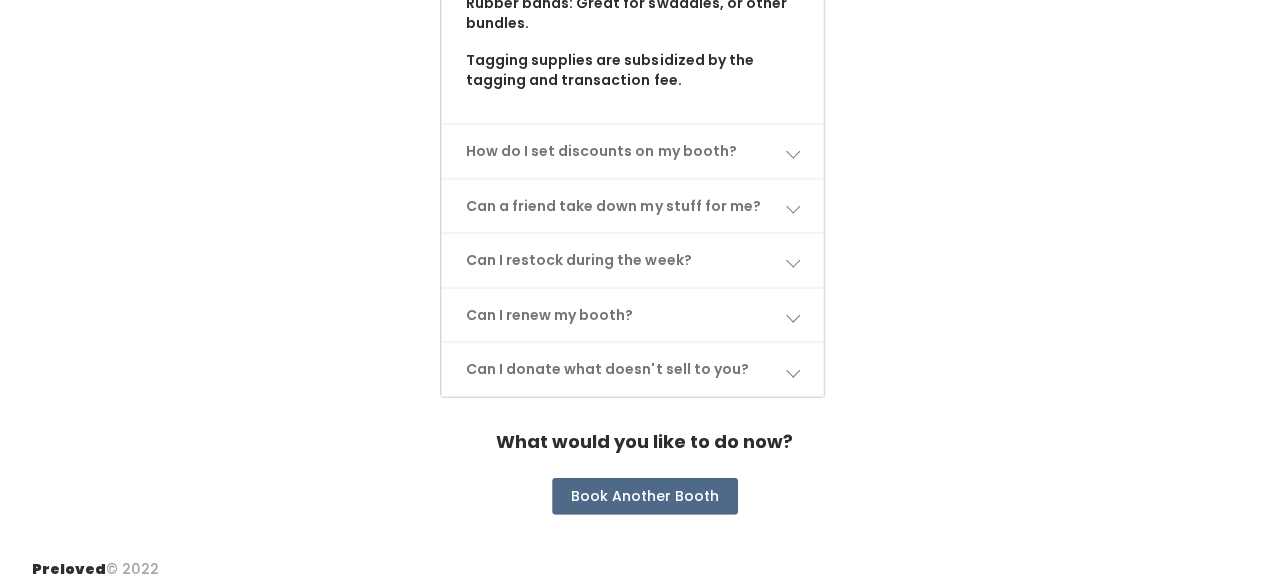 click on "How do I set discounts on my booth?" at bounding box center (632, 151) 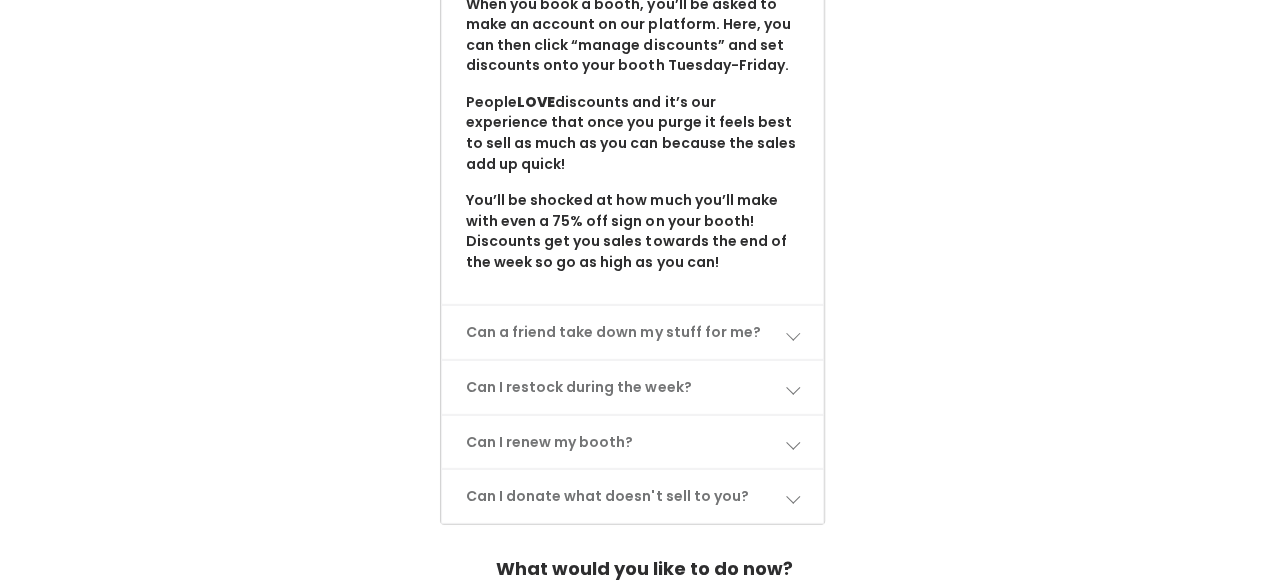 scroll, scrollTop: 2779, scrollLeft: 0, axis: vertical 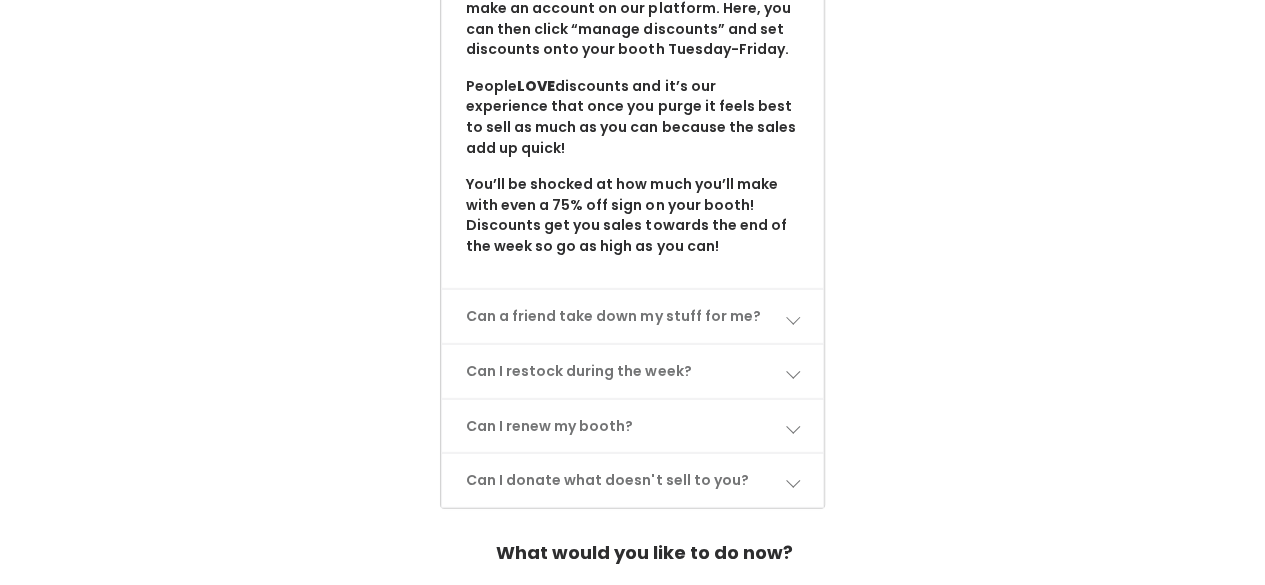 click on "Can a friend take down my stuff for me?" at bounding box center [632, 316] 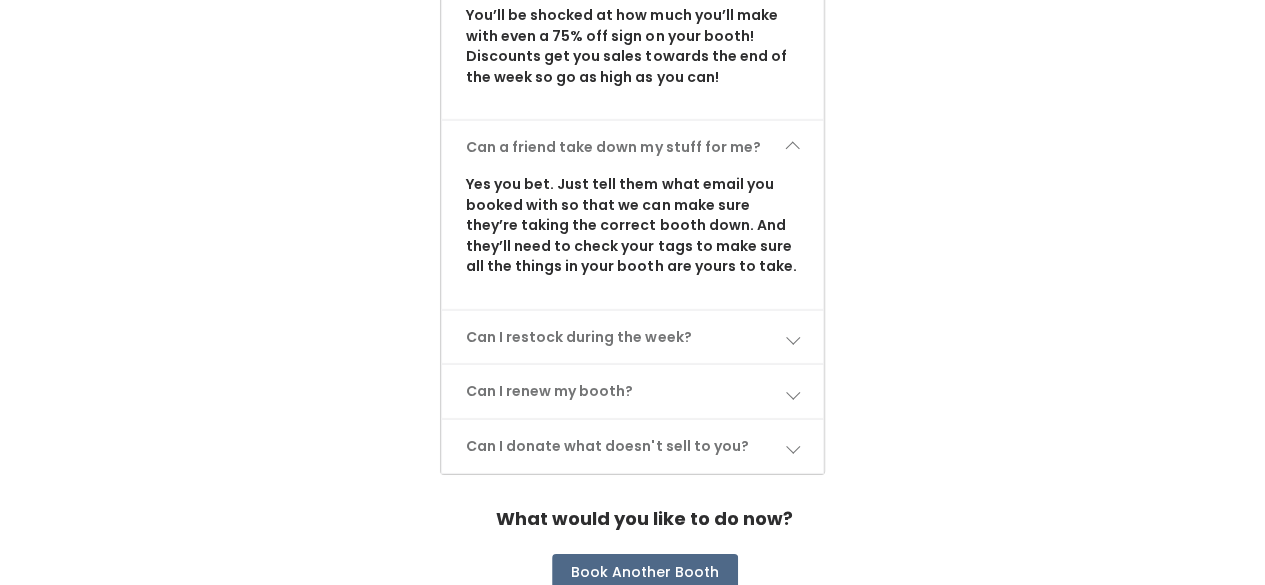 scroll, scrollTop: 2979, scrollLeft: 0, axis: vertical 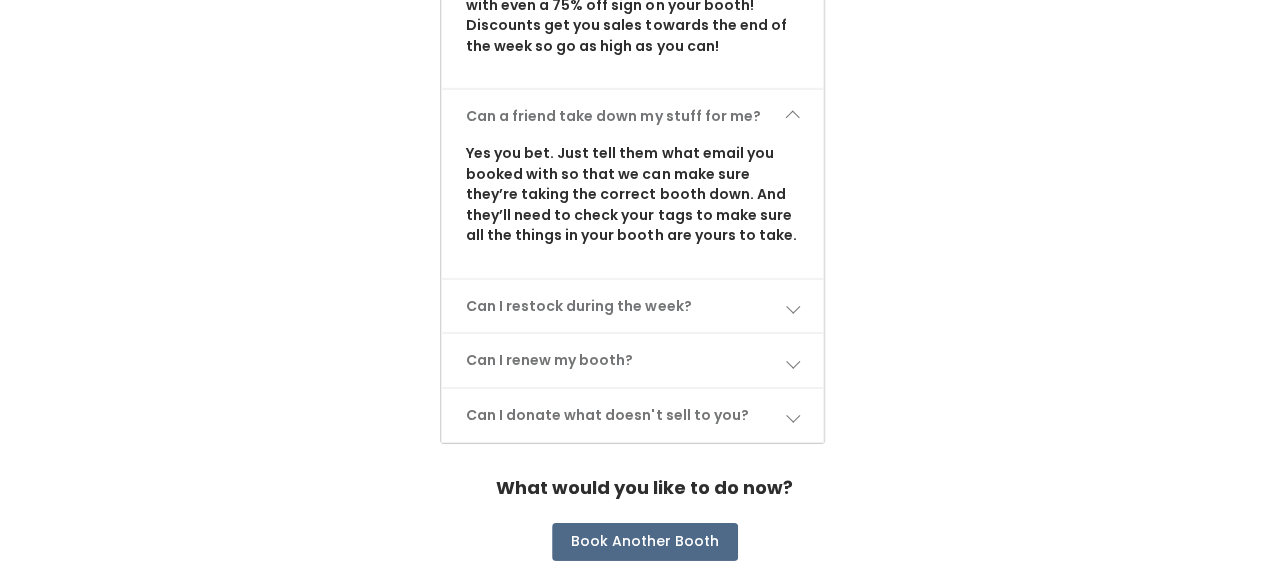 click on "Can I restock during the week?" at bounding box center (632, 306) 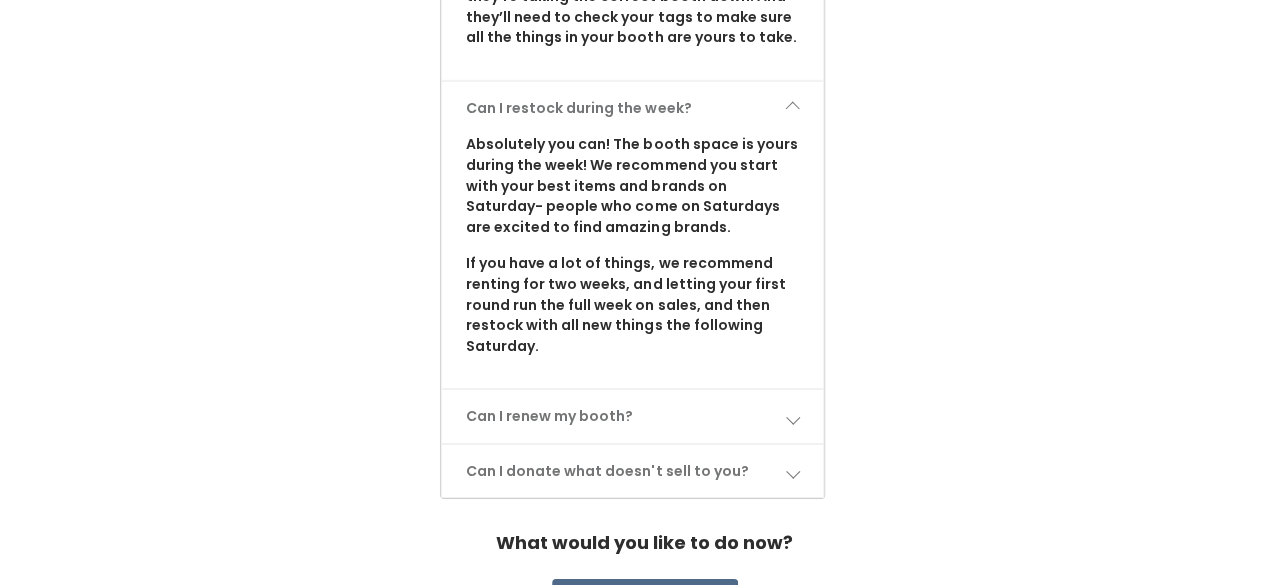 scroll, scrollTop: 3179, scrollLeft: 0, axis: vertical 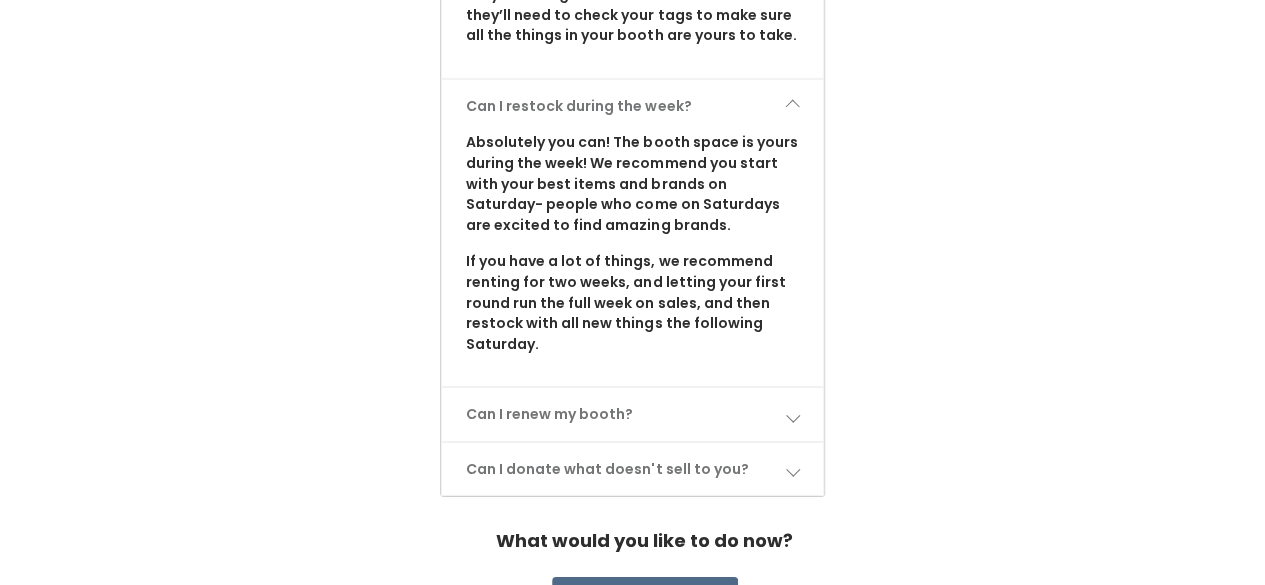 click at bounding box center (792, 415) 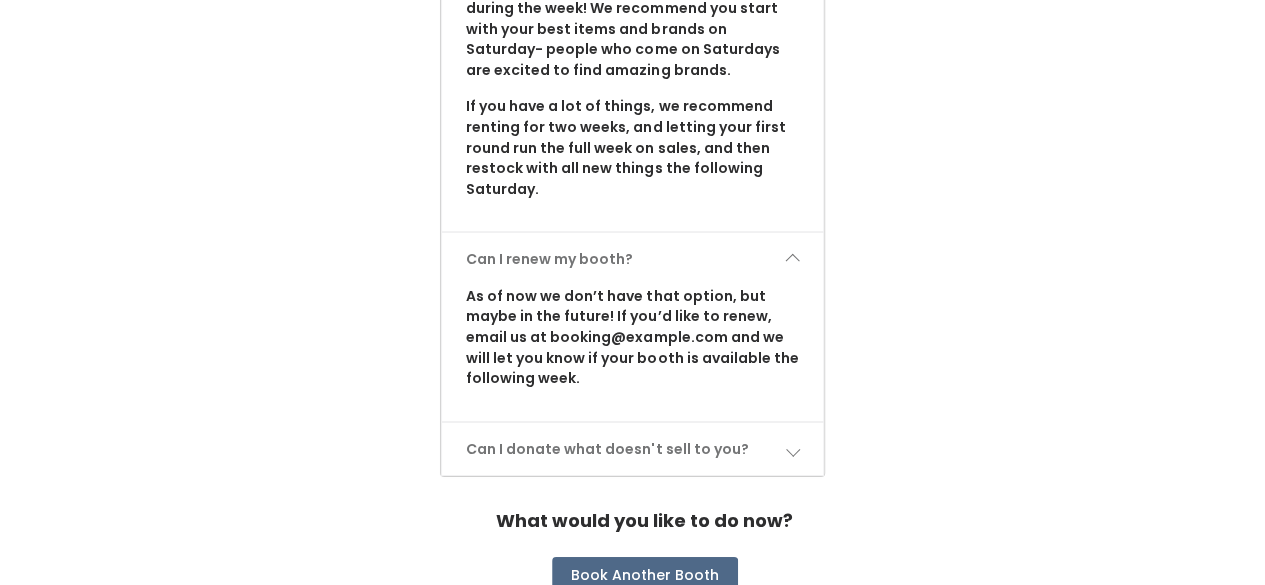 scroll, scrollTop: 3379, scrollLeft: 0, axis: vertical 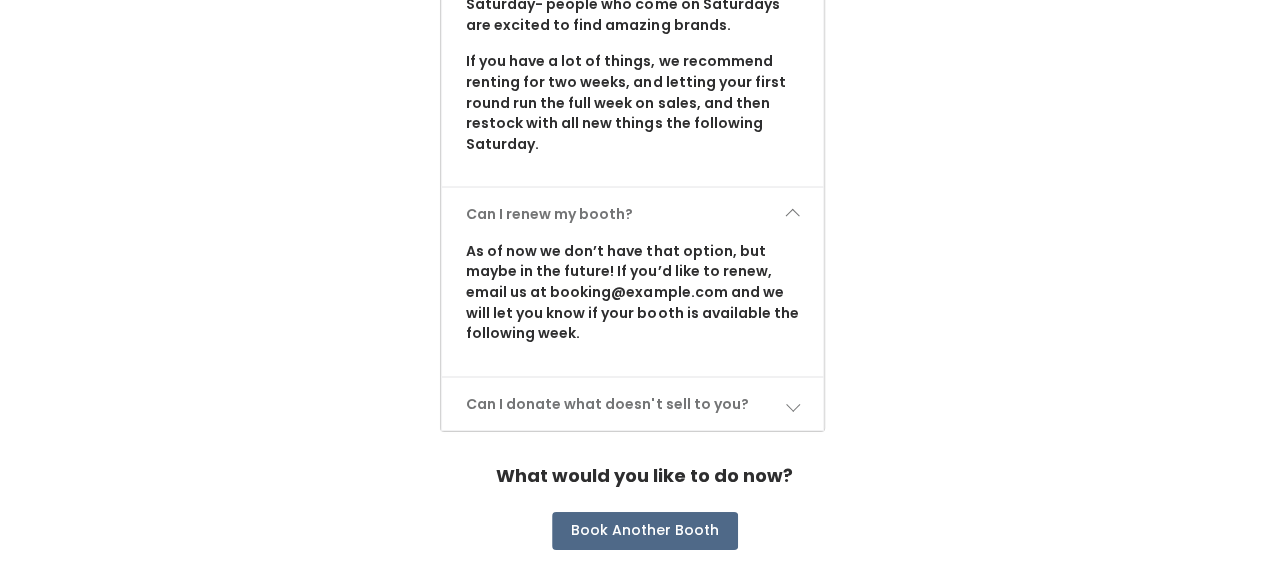 click at bounding box center [792, 404] 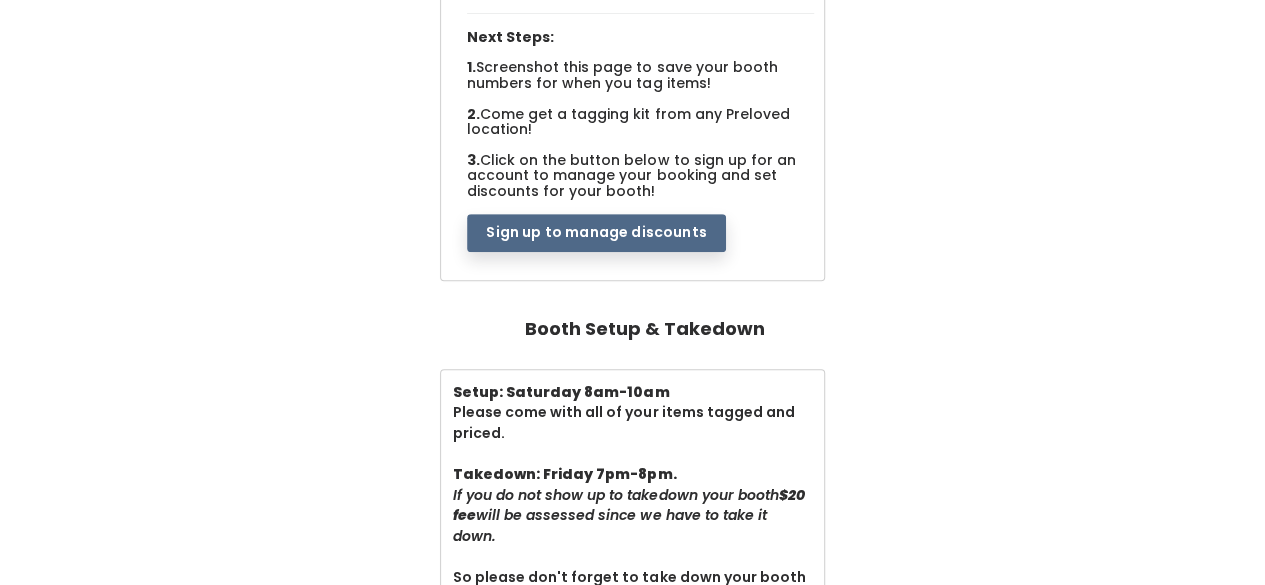 scroll, scrollTop: 400, scrollLeft: 0, axis: vertical 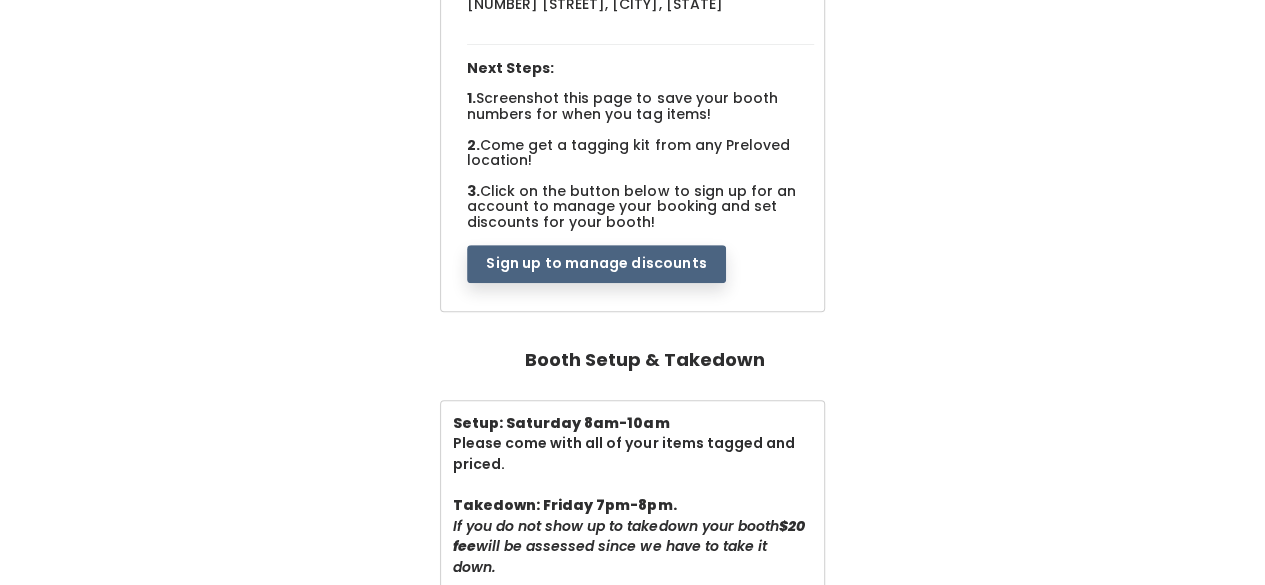 click on "Sign up to manage discounts" at bounding box center (596, 264) 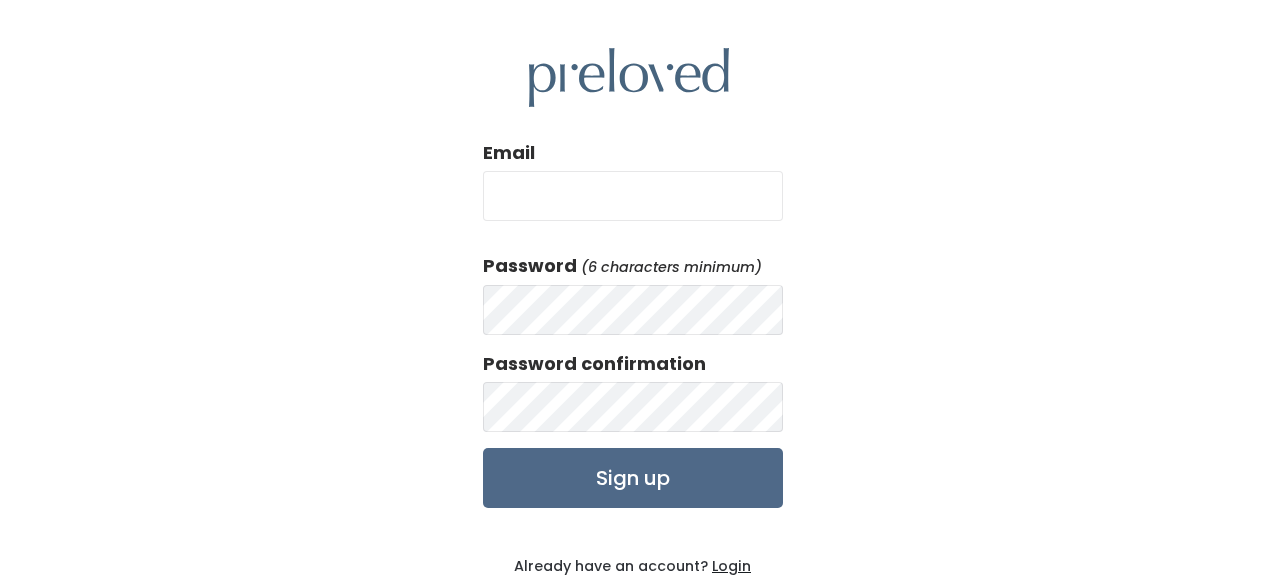 scroll, scrollTop: 0, scrollLeft: 0, axis: both 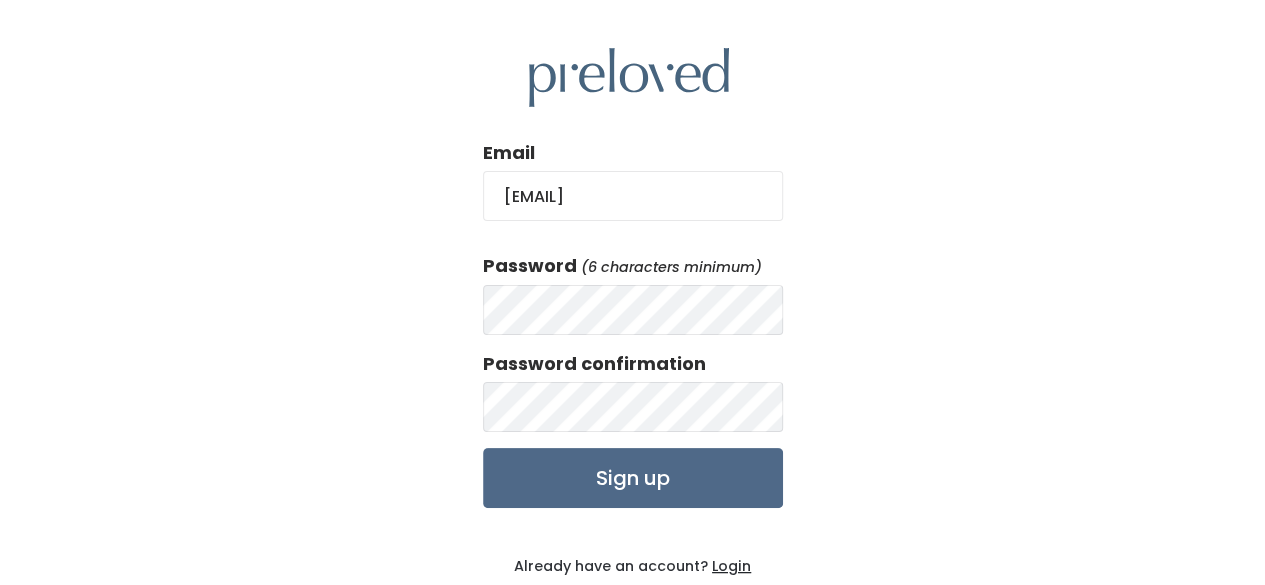 type on "[EMAIL]" 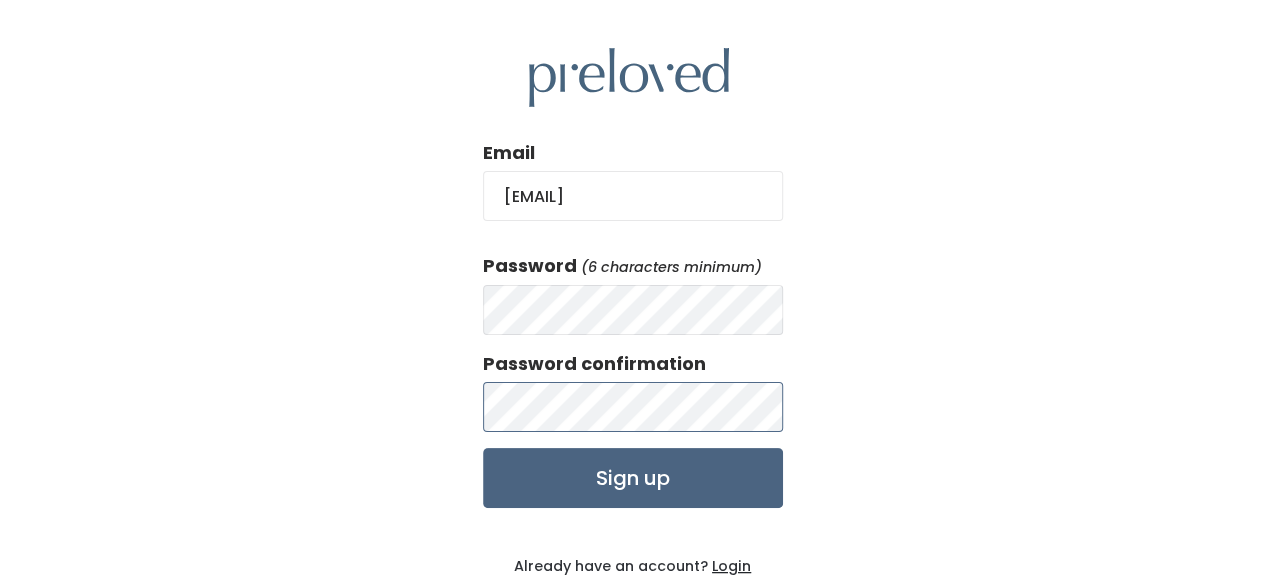 scroll, scrollTop: 97, scrollLeft: 0, axis: vertical 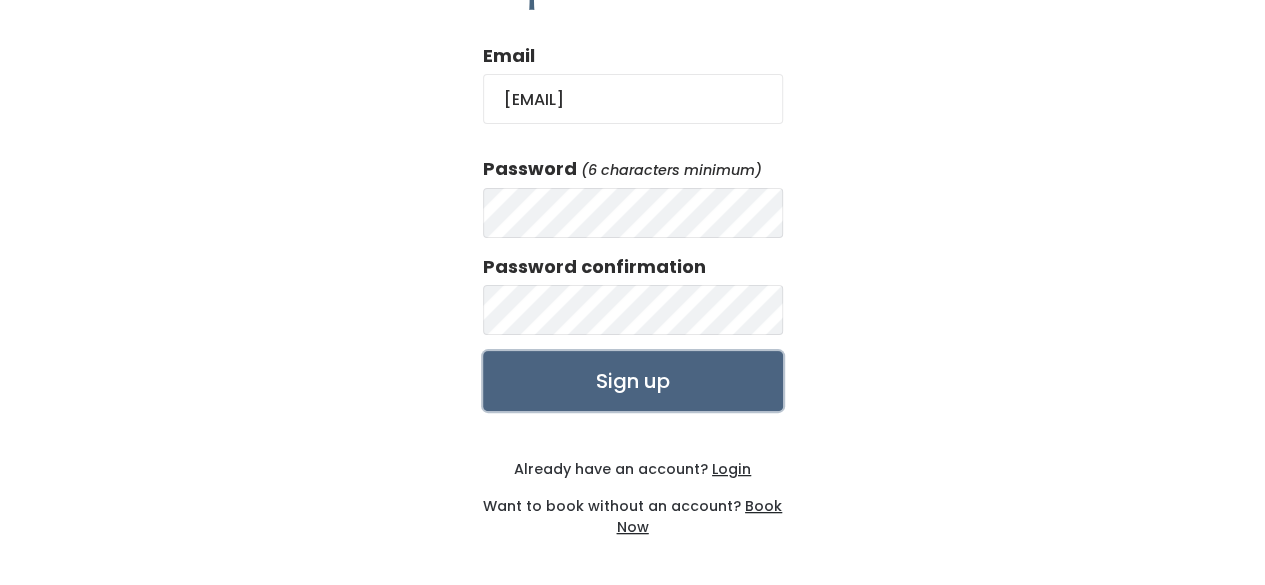 click on "Sign up" at bounding box center [633, 381] 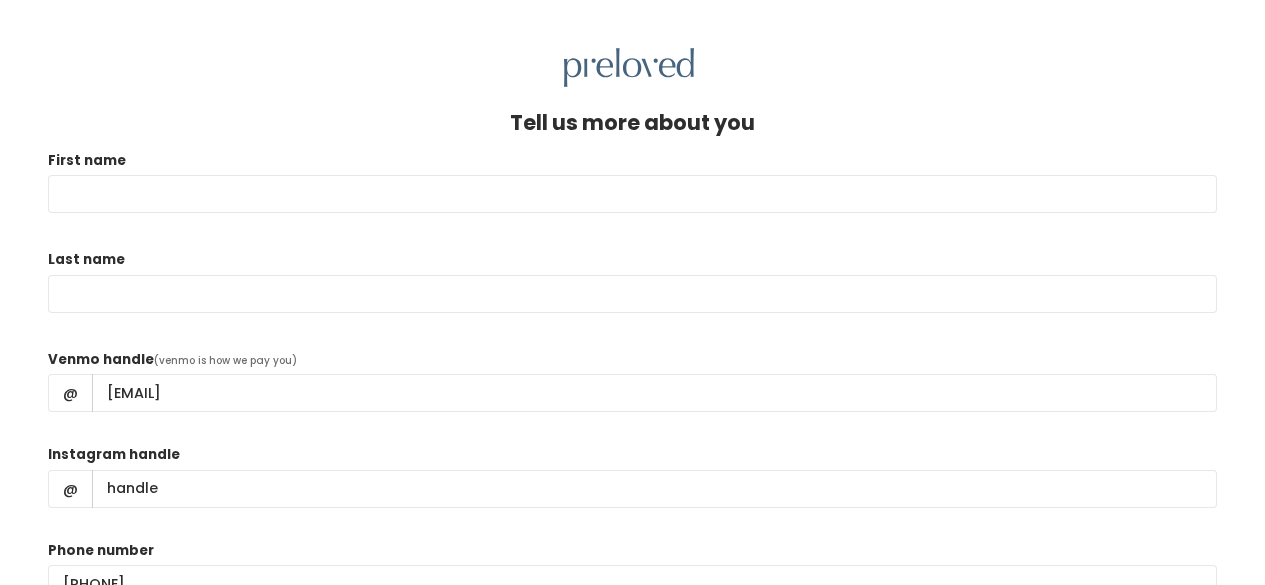 scroll, scrollTop: 0, scrollLeft: 0, axis: both 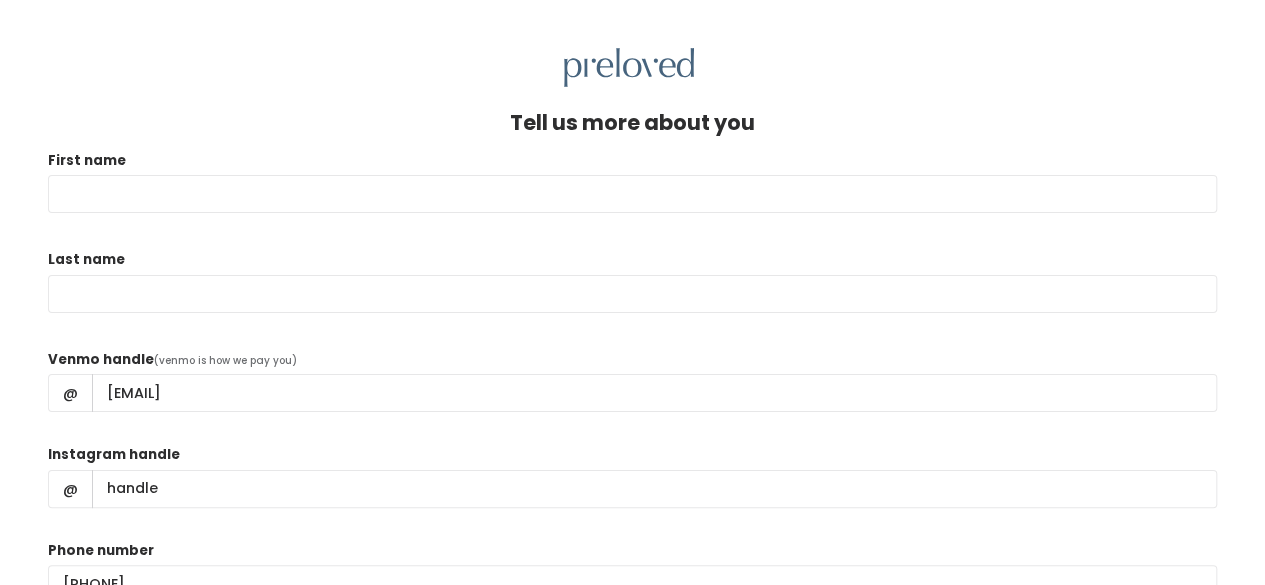 click on "First name" at bounding box center (632, 194) 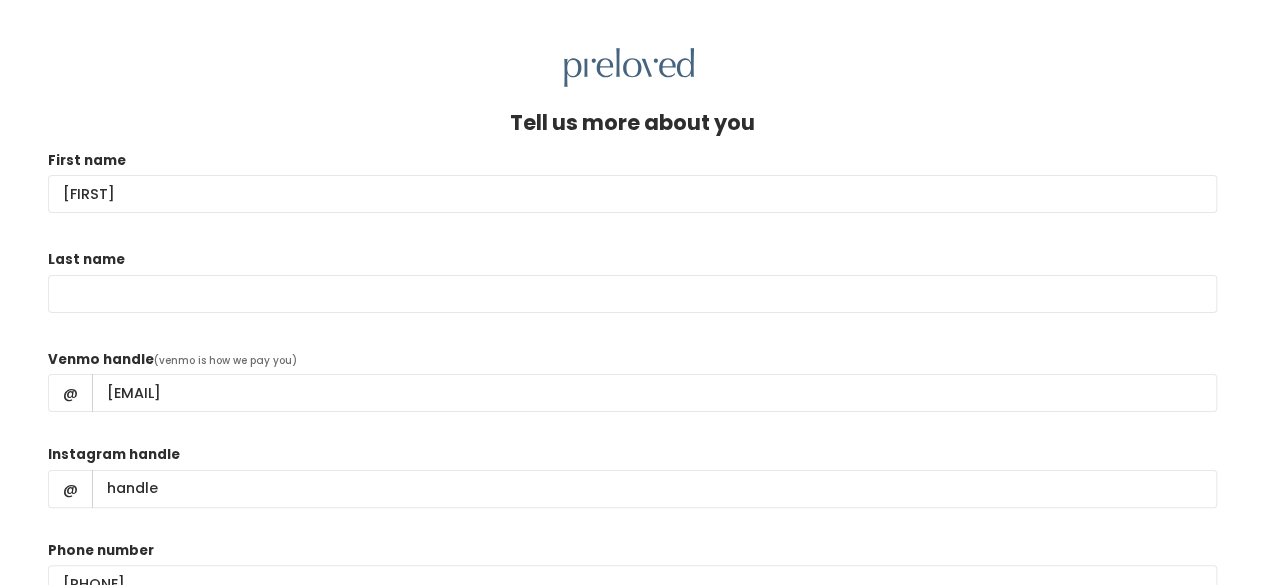 type on "Stephanie" 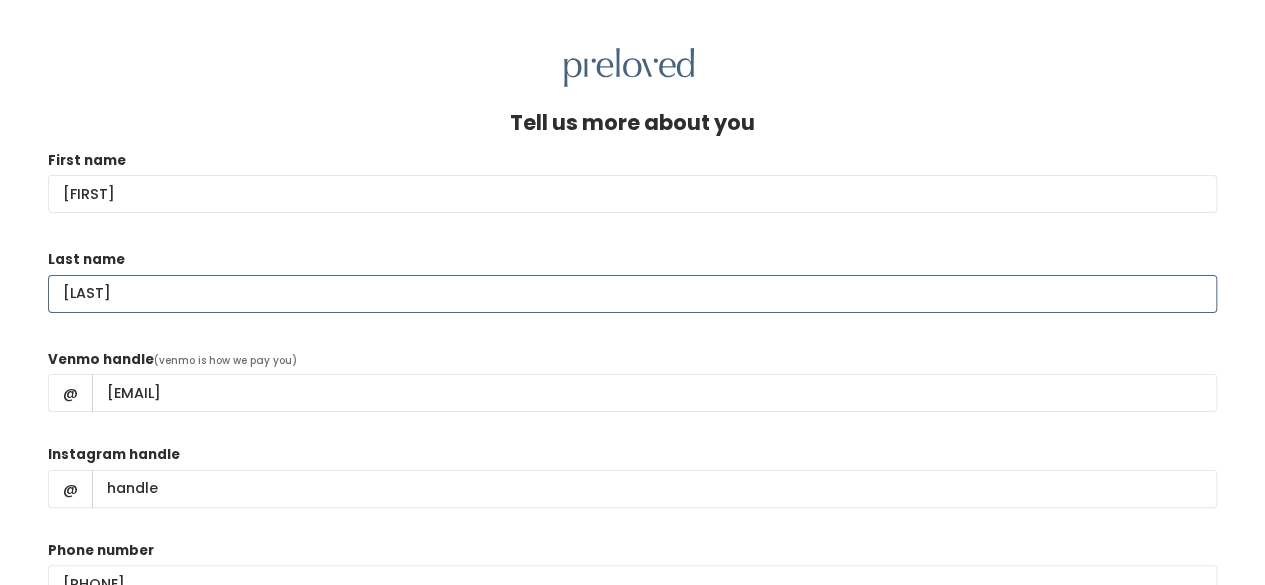 type on "Barrocas" 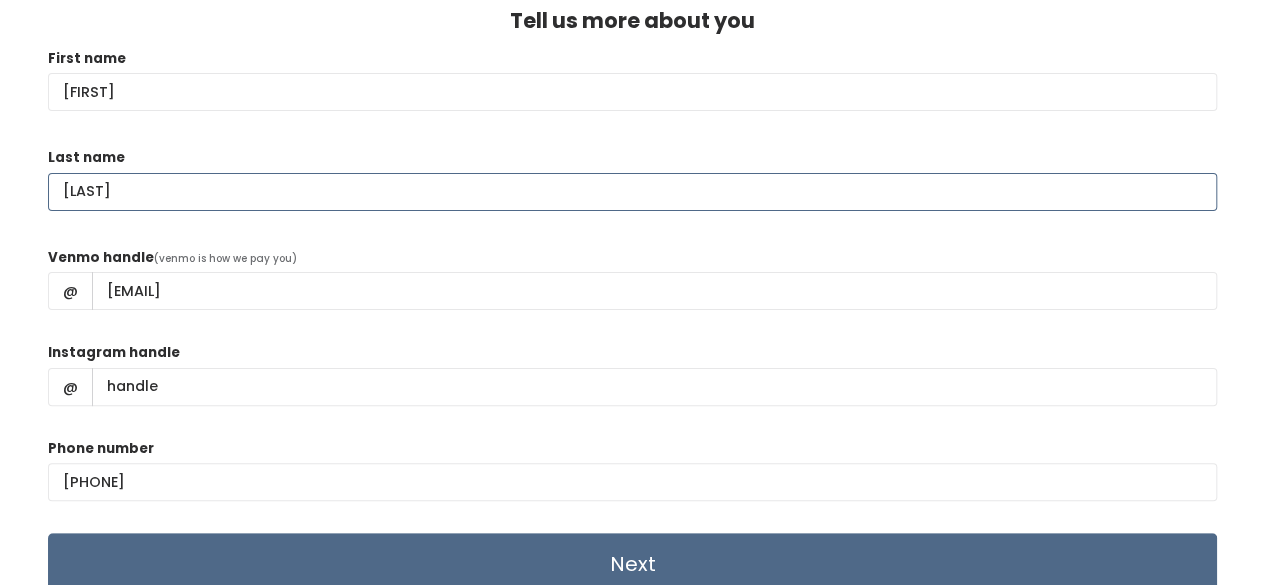 scroll, scrollTop: 114, scrollLeft: 0, axis: vertical 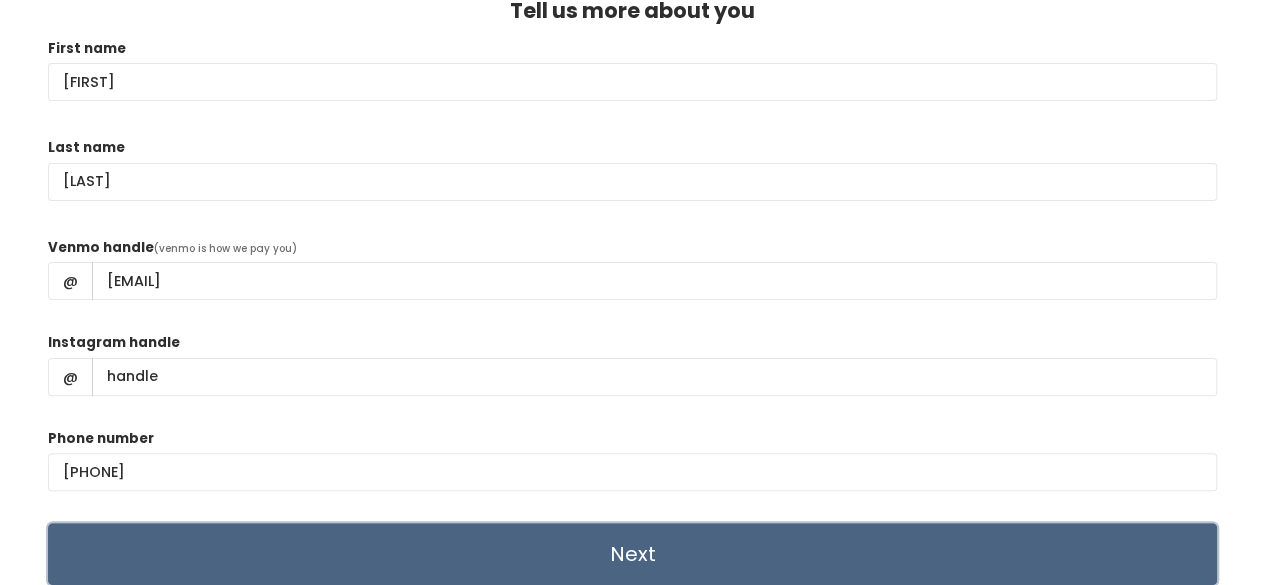 click on "Next" at bounding box center [632, 554] 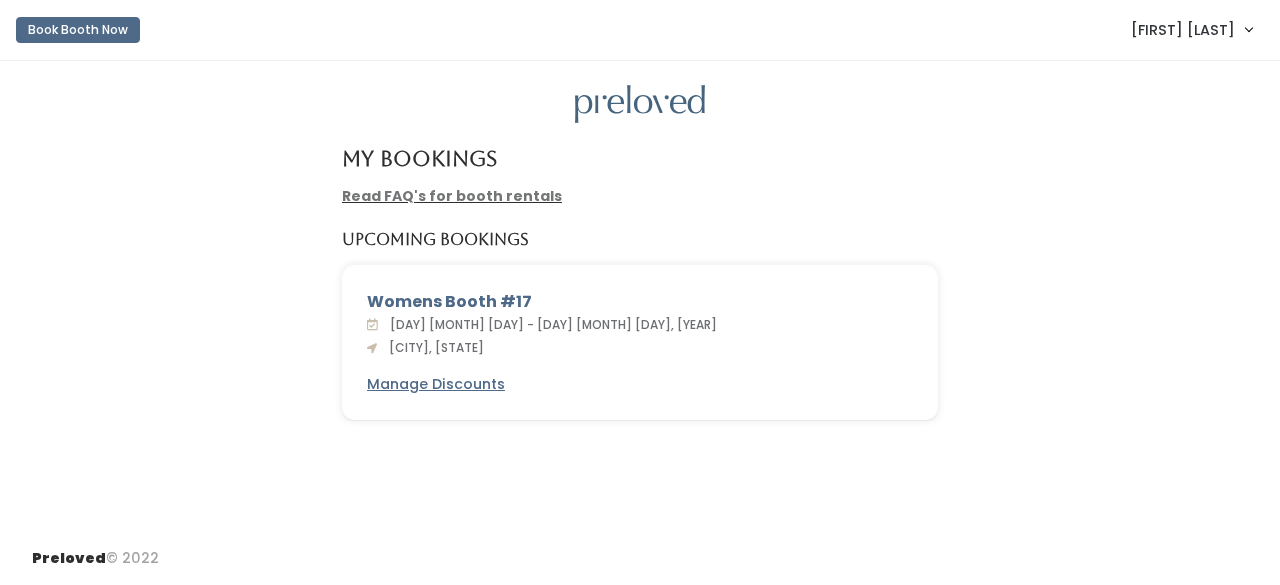 scroll, scrollTop: 0, scrollLeft: 0, axis: both 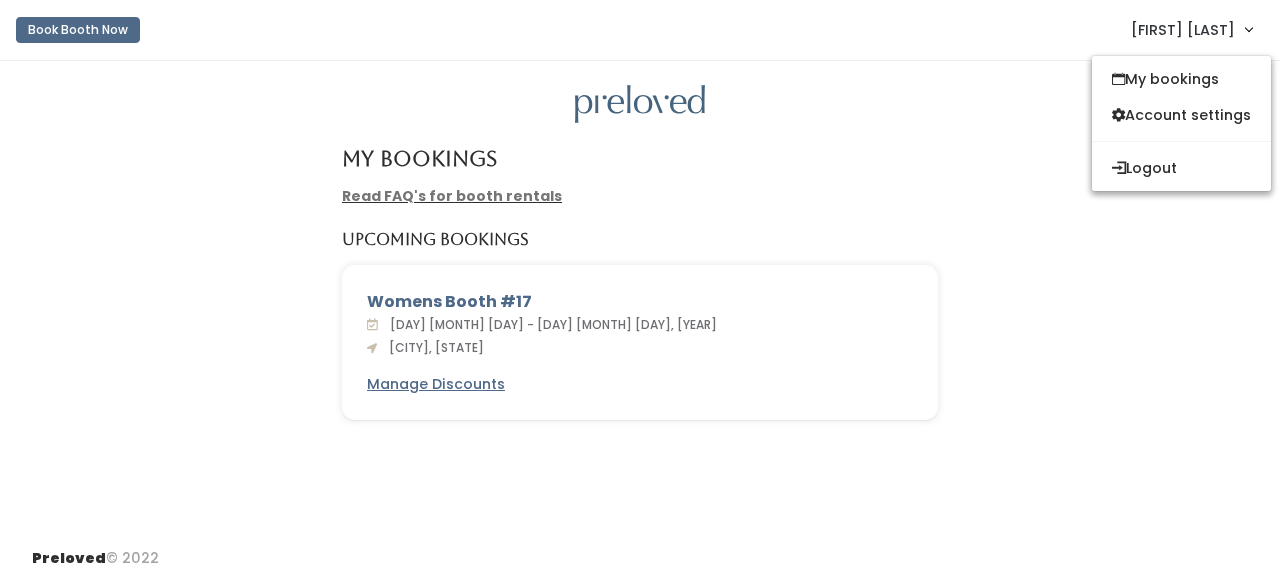 click on "Womens Booth  #17
Sat. Aug  9 - Fri. Aug 15, 2025
[CITY], [STATE]
Manage Discounts" at bounding box center (640, 296) 